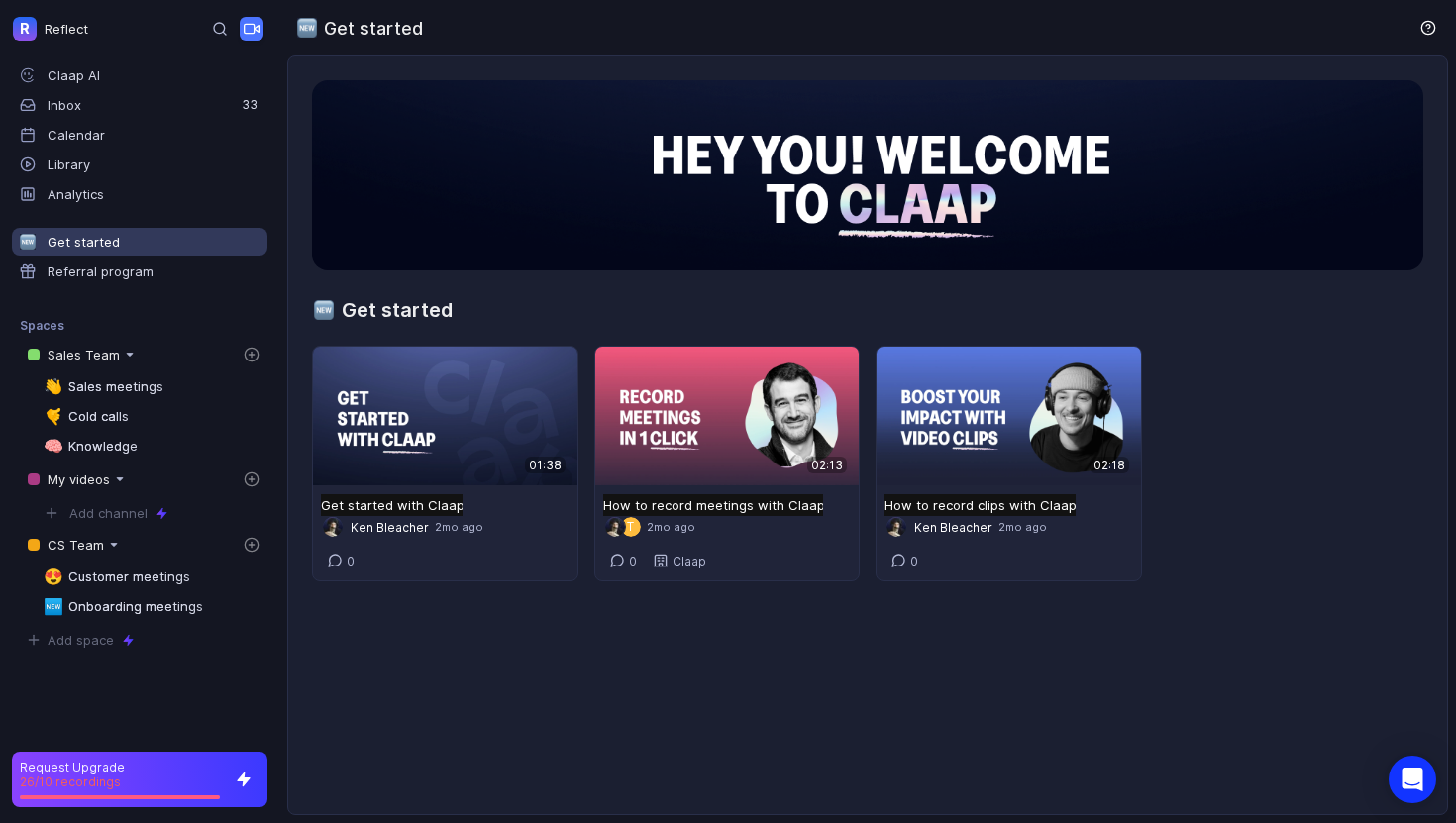 scroll, scrollTop: 0, scrollLeft: 0, axis: both 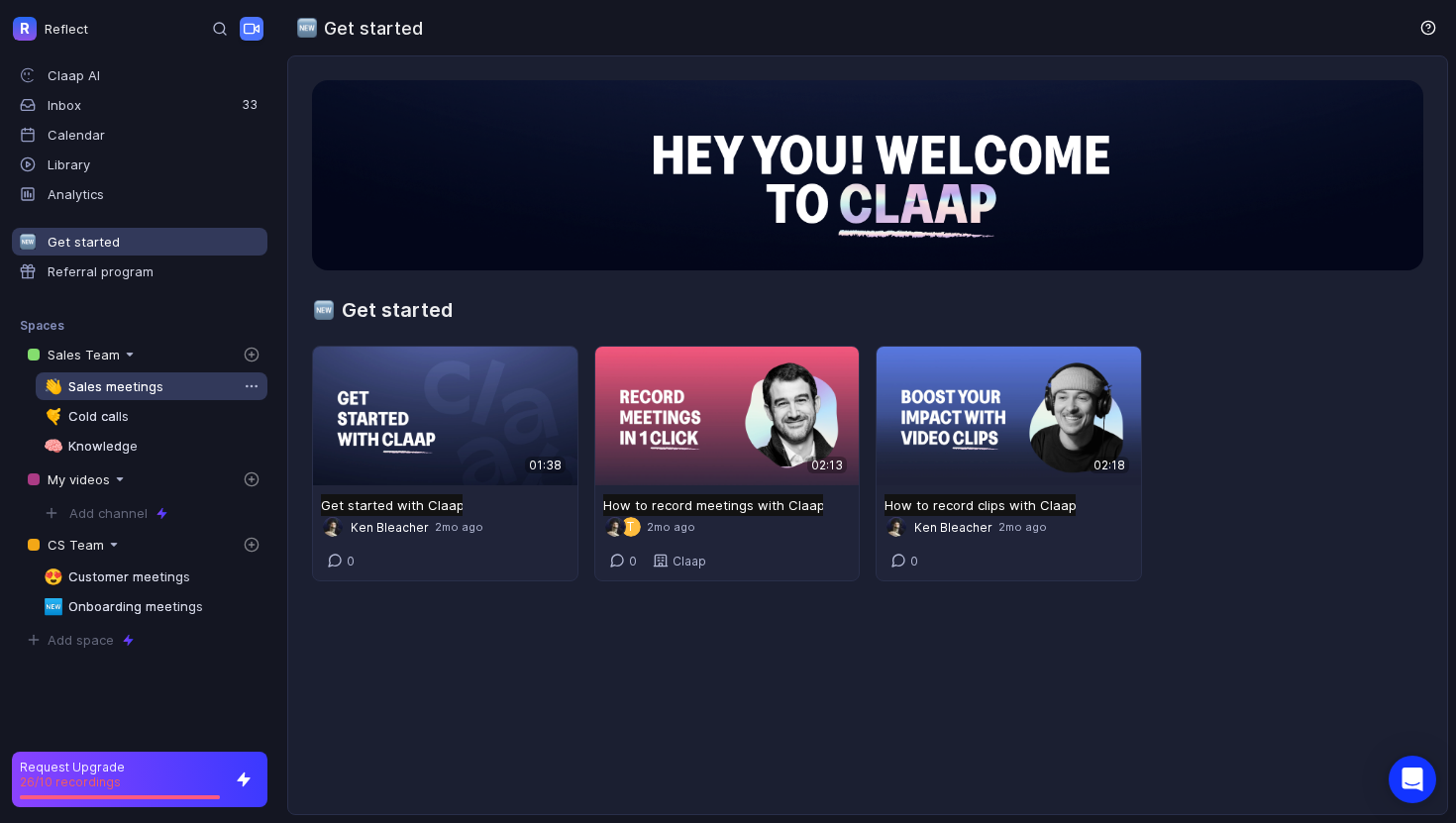 click on "Sales meetings" at bounding box center (116, 386) 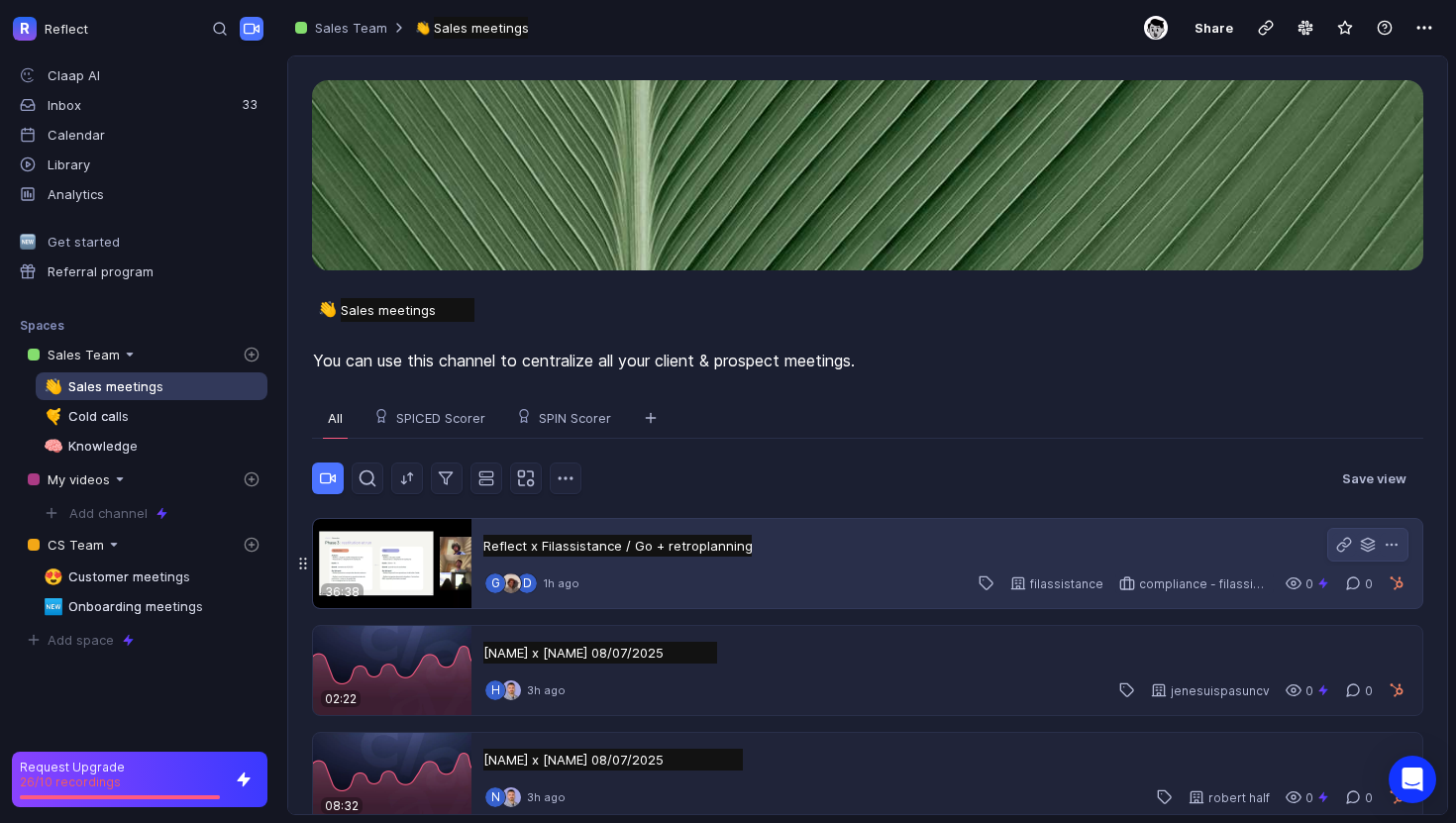 click on "Reflect x Filassistance / Go + retroplanning Reflect x Filassistance / Go + retroplanning Untitled G D 1h ago filassistance compliance - filassistance - New Biz 0 0" at bounding box center (947, 564) 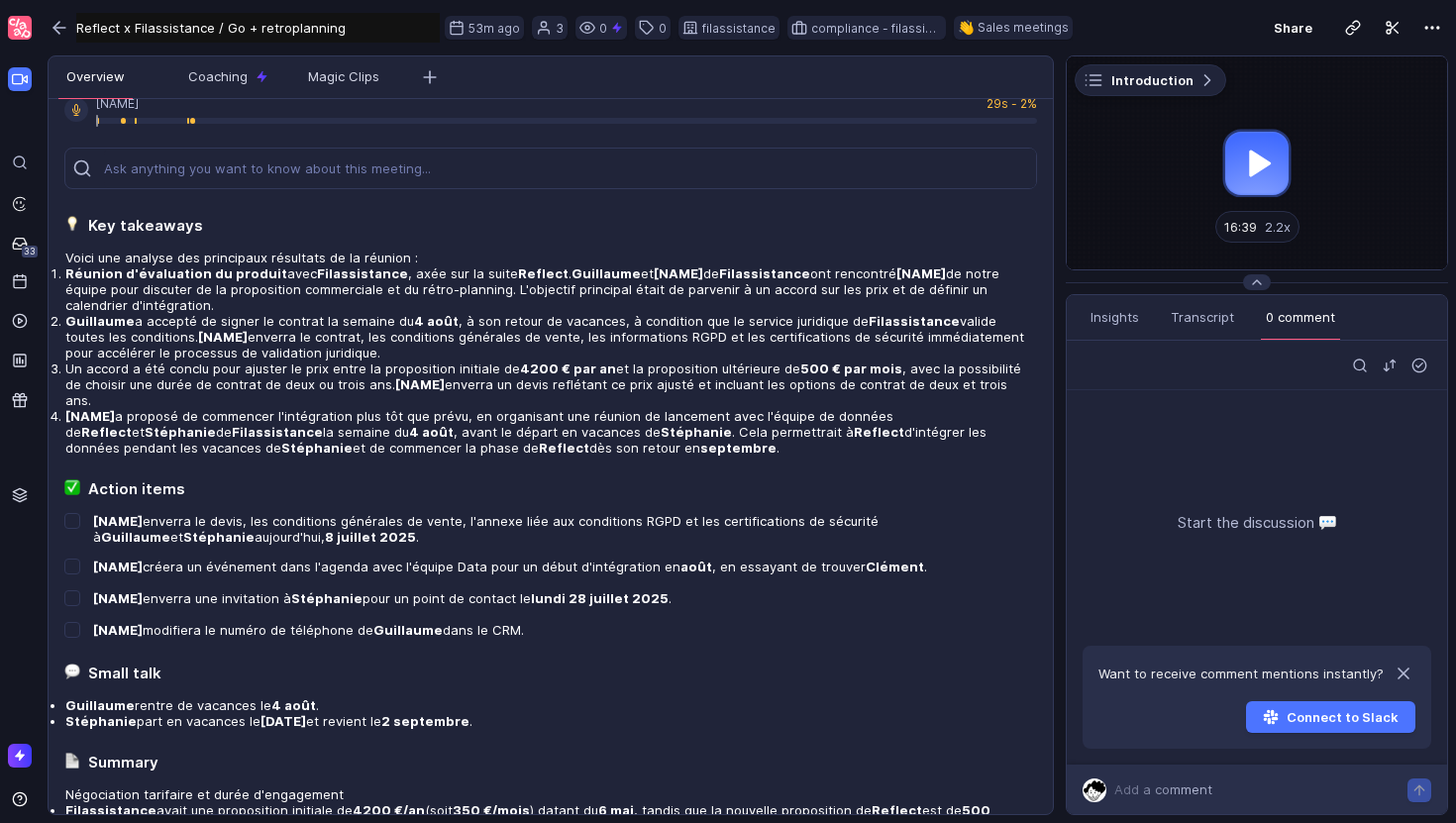 scroll, scrollTop: 0, scrollLeft: 0, axis: both 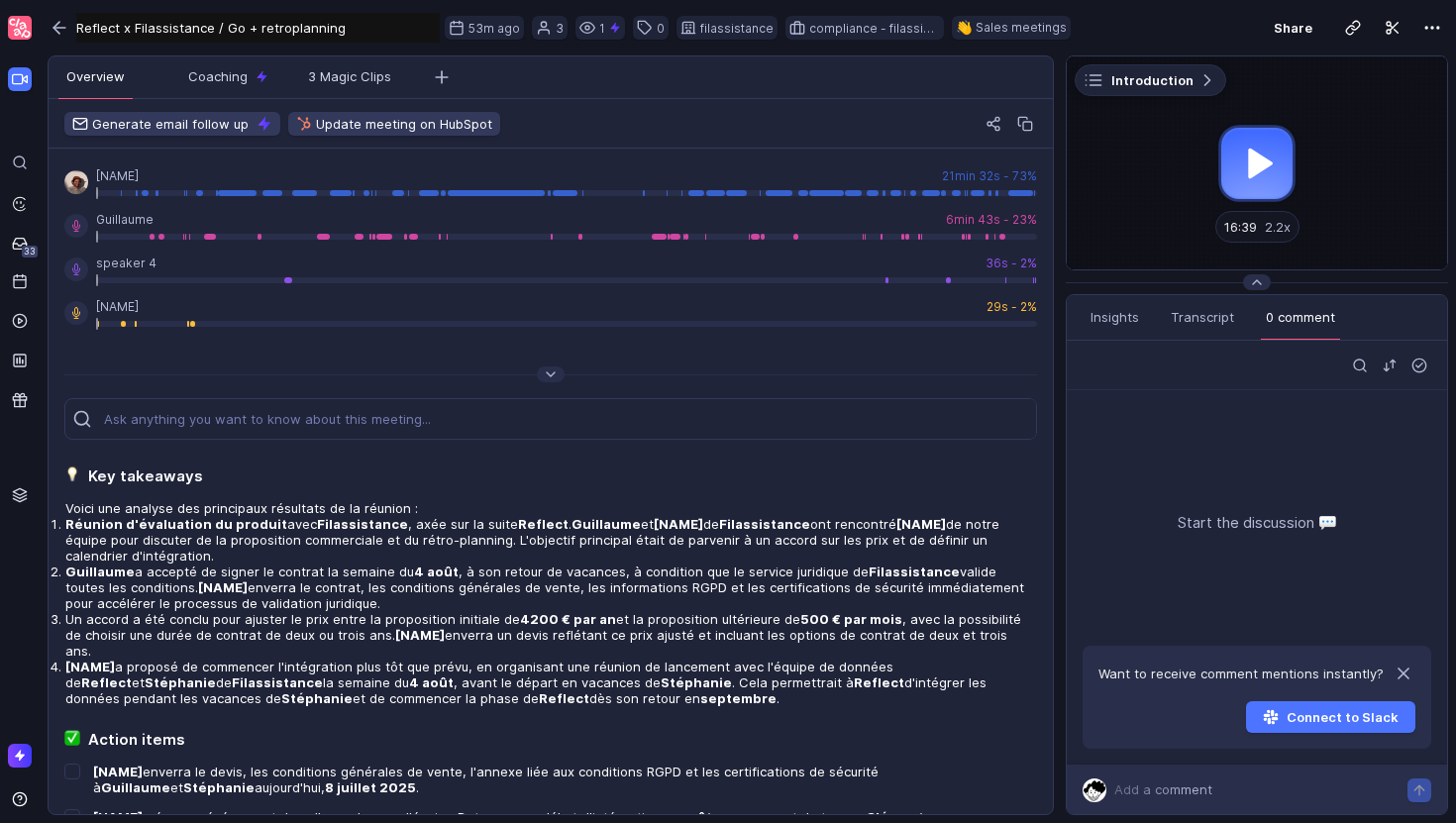 click at bounding box center (1257, 162) 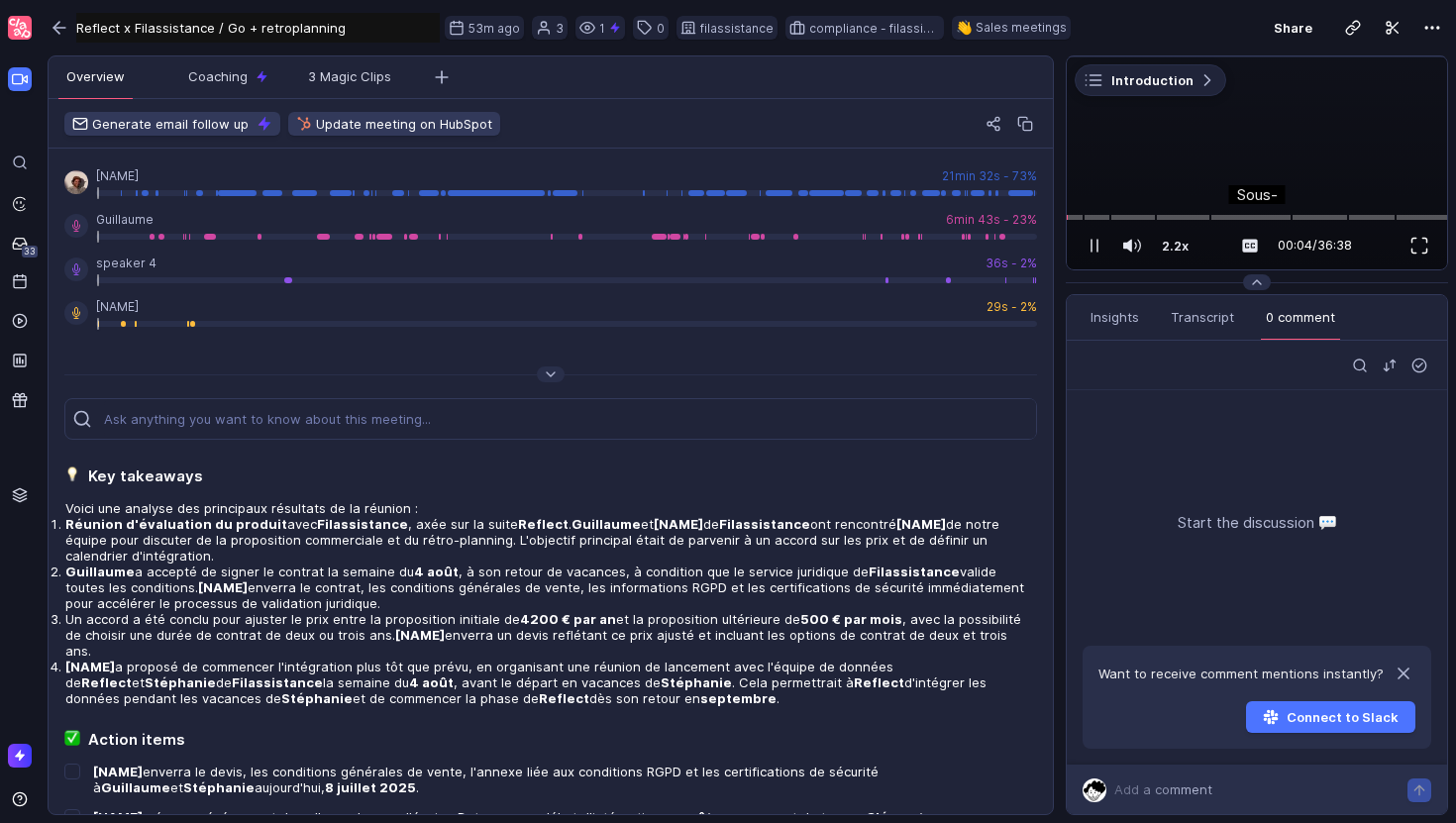 click at bounding box center [1419, 246] 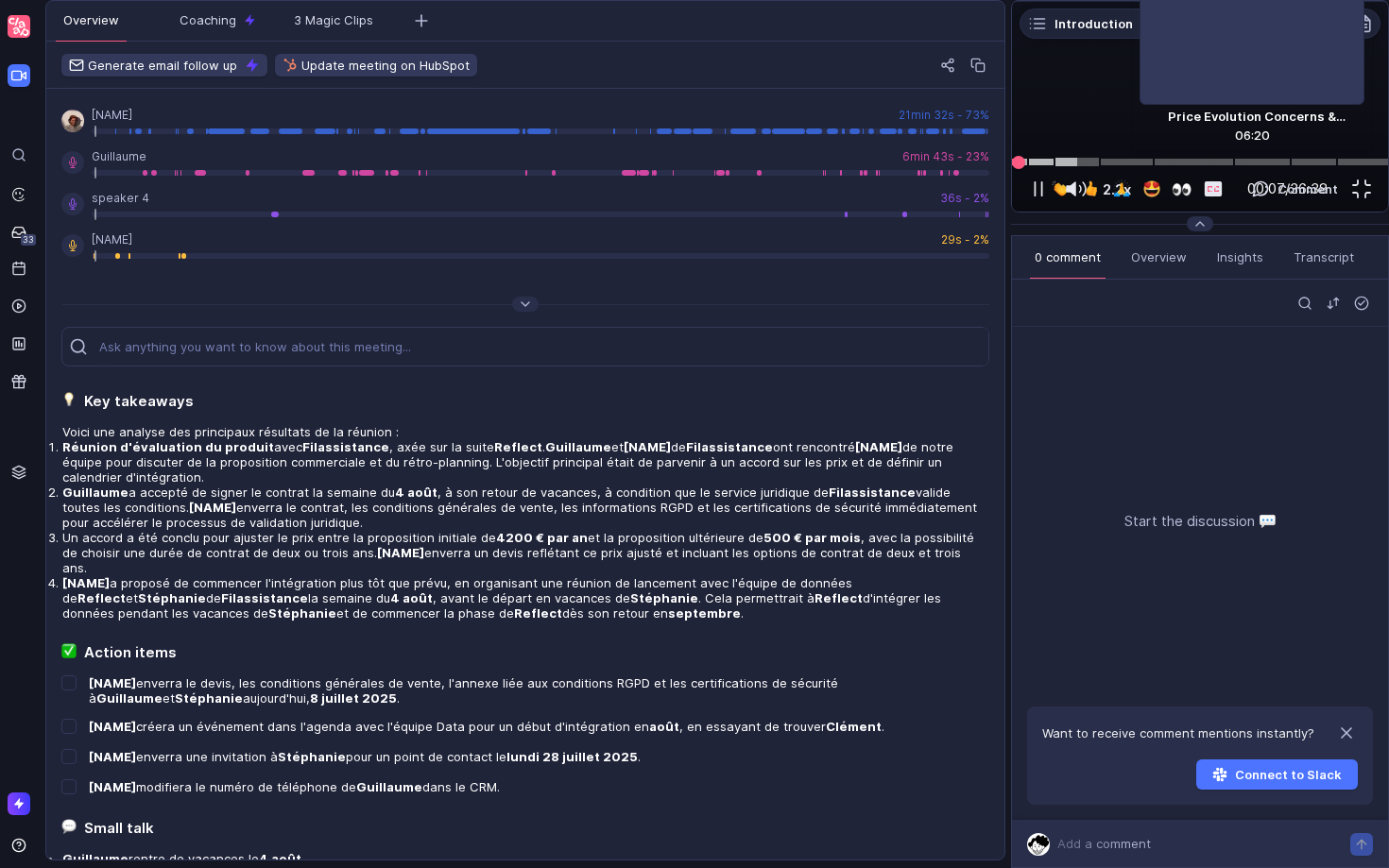 click at bounding box center (1200, 162) 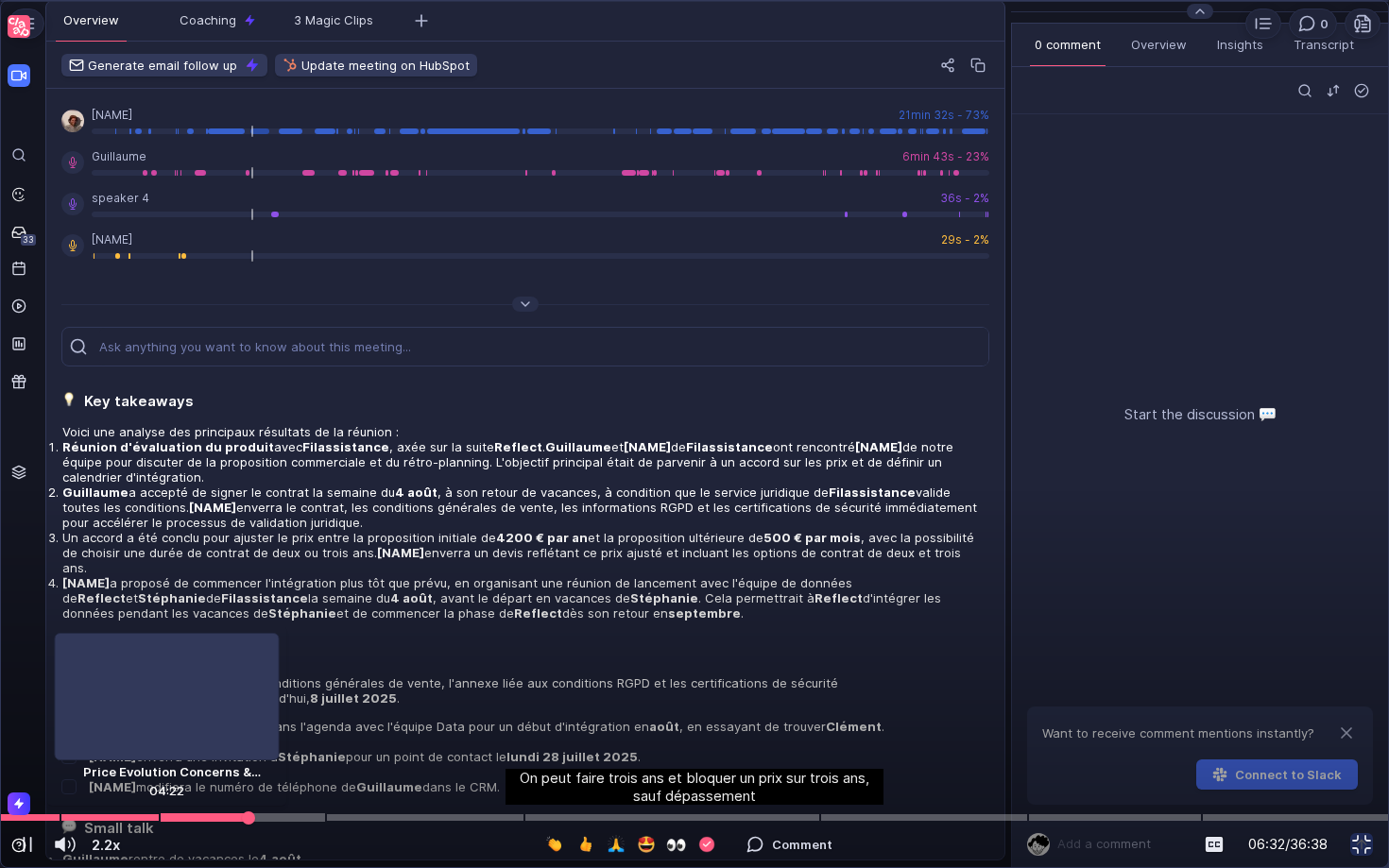 click at bounding box center (694, 817) 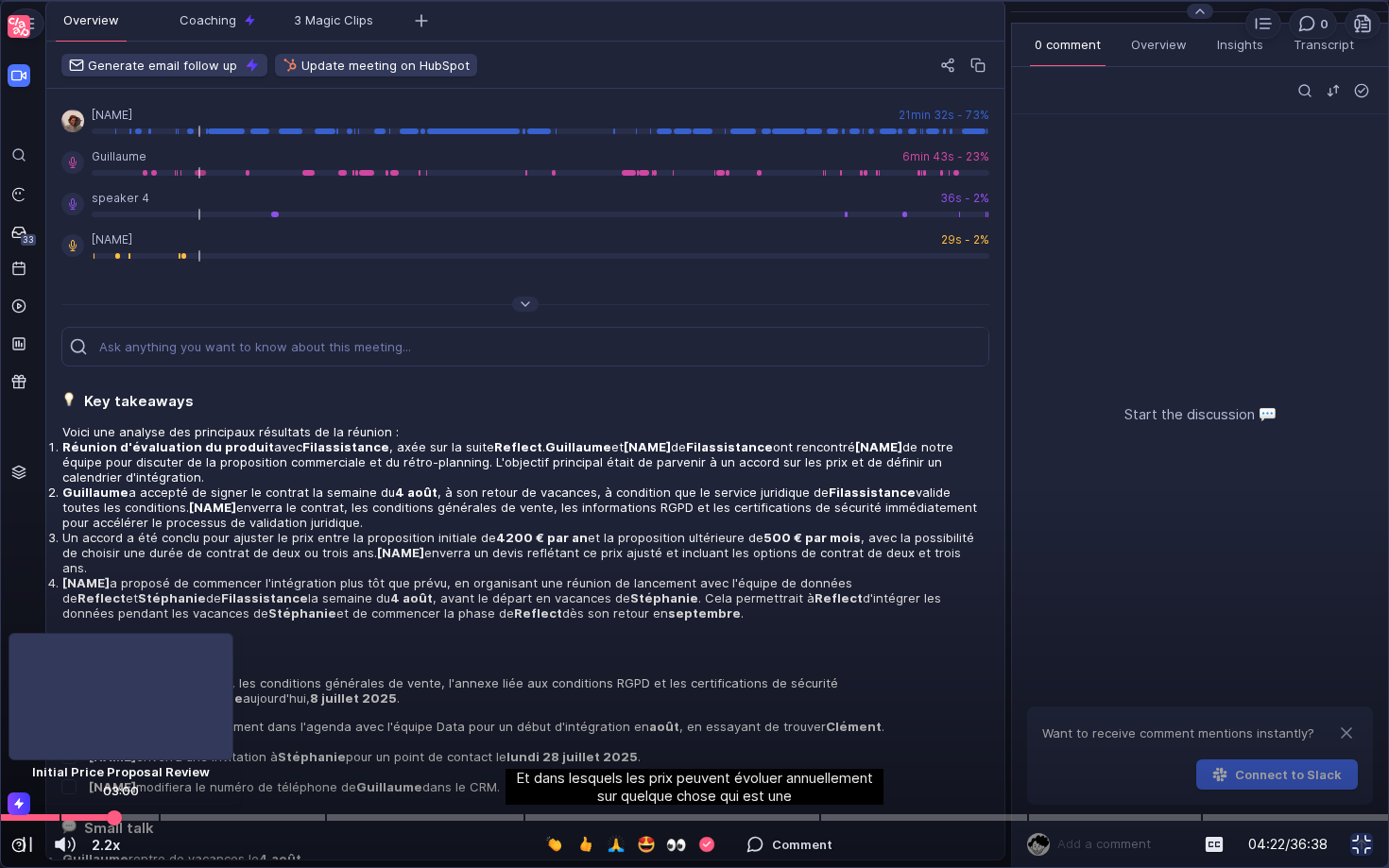 click at bounding box center [694, 817] 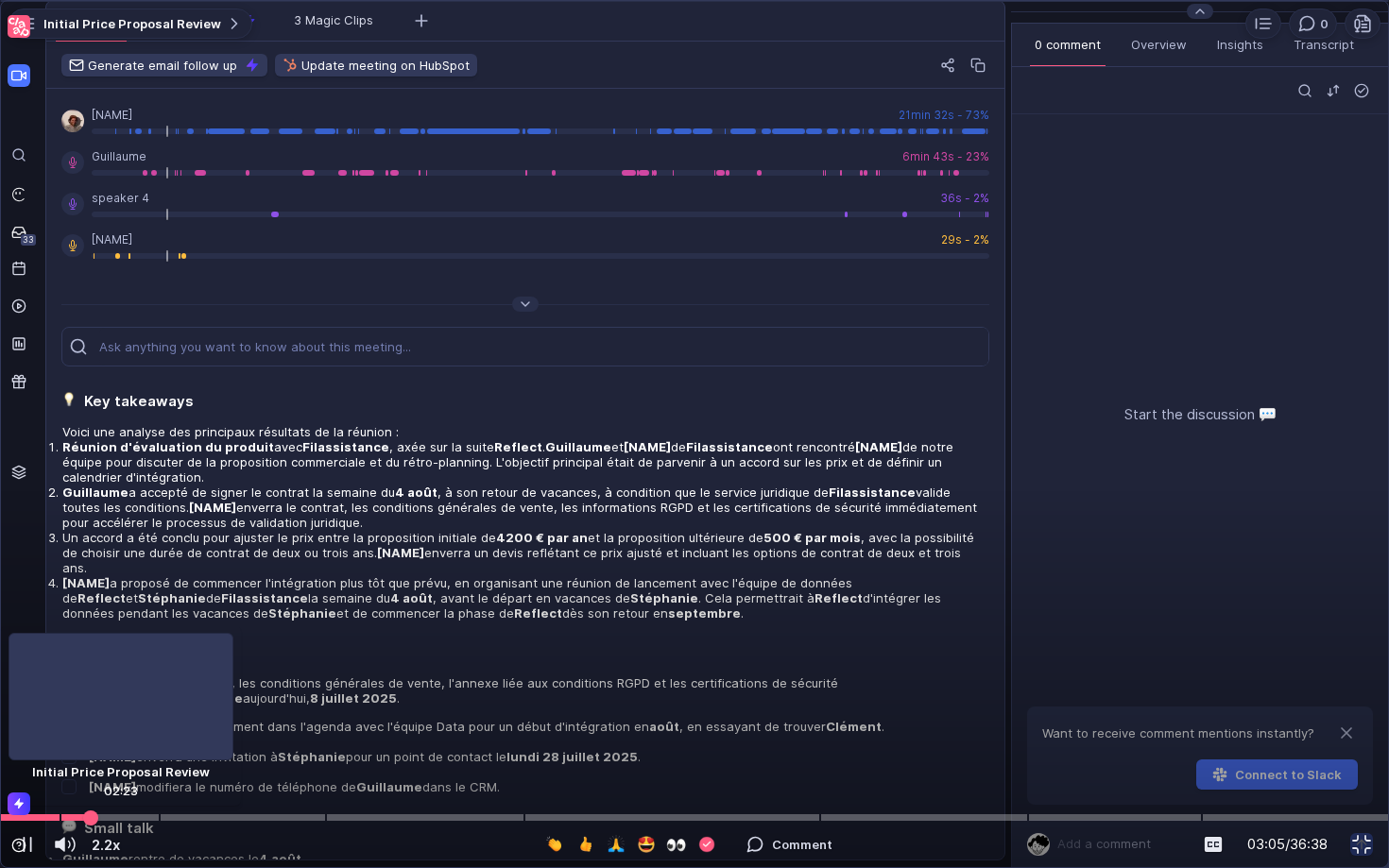 click at bounding box center [694, 817] 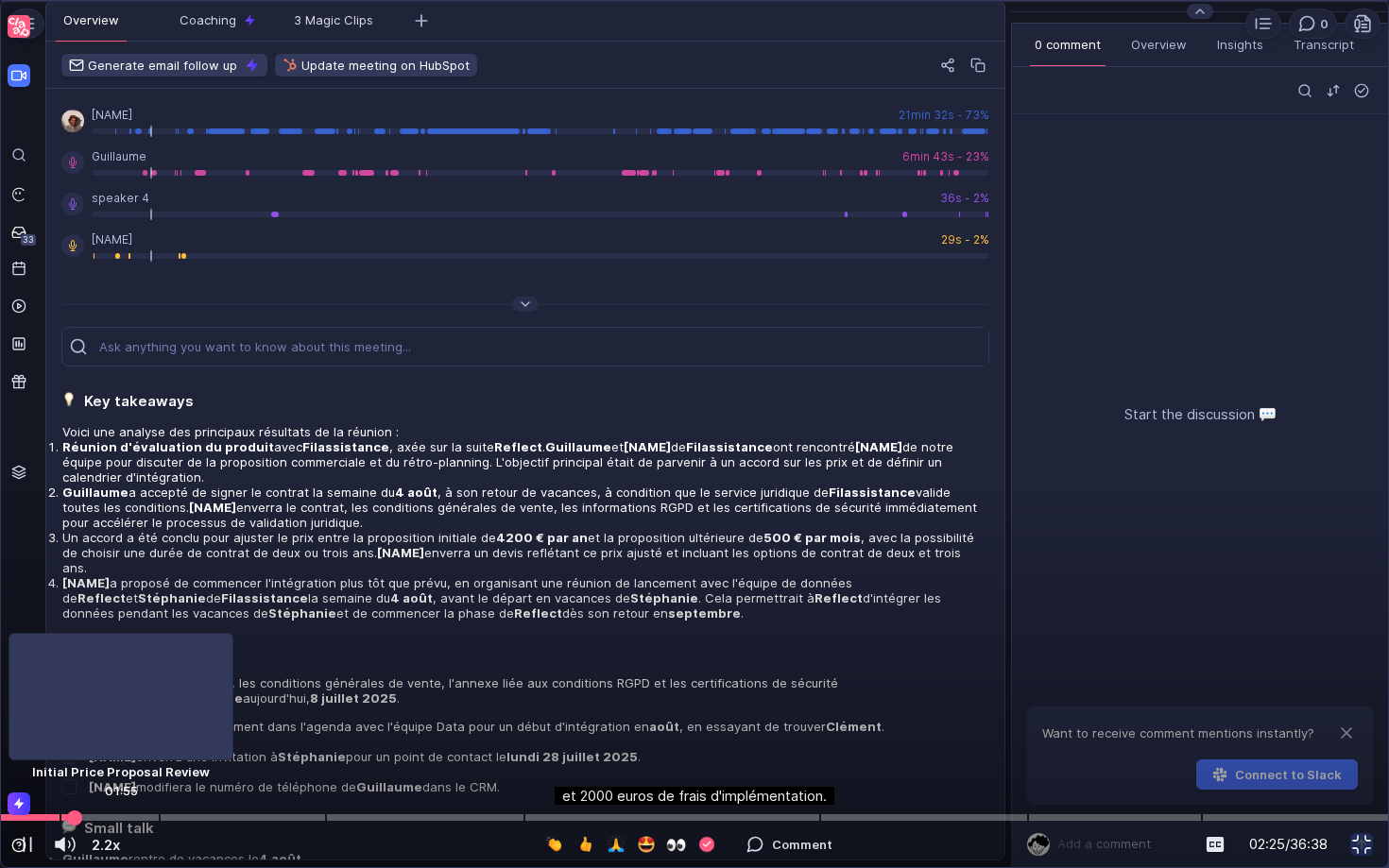 click at bounding box center [75, 817] 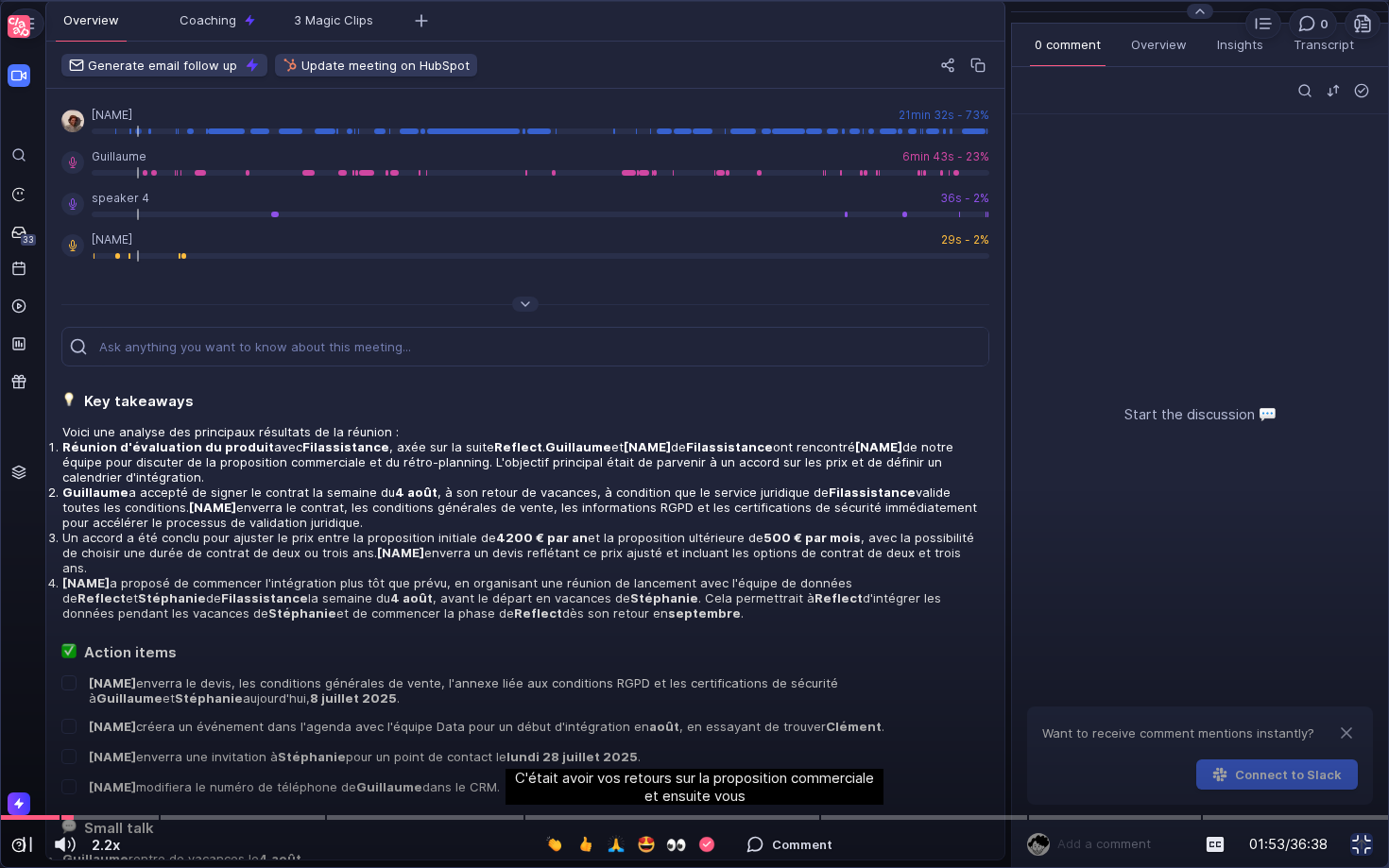 drag, startPoint x: 91, startPoint y: 813, endPoint x: 65, endPoint y: 813, distance: 26 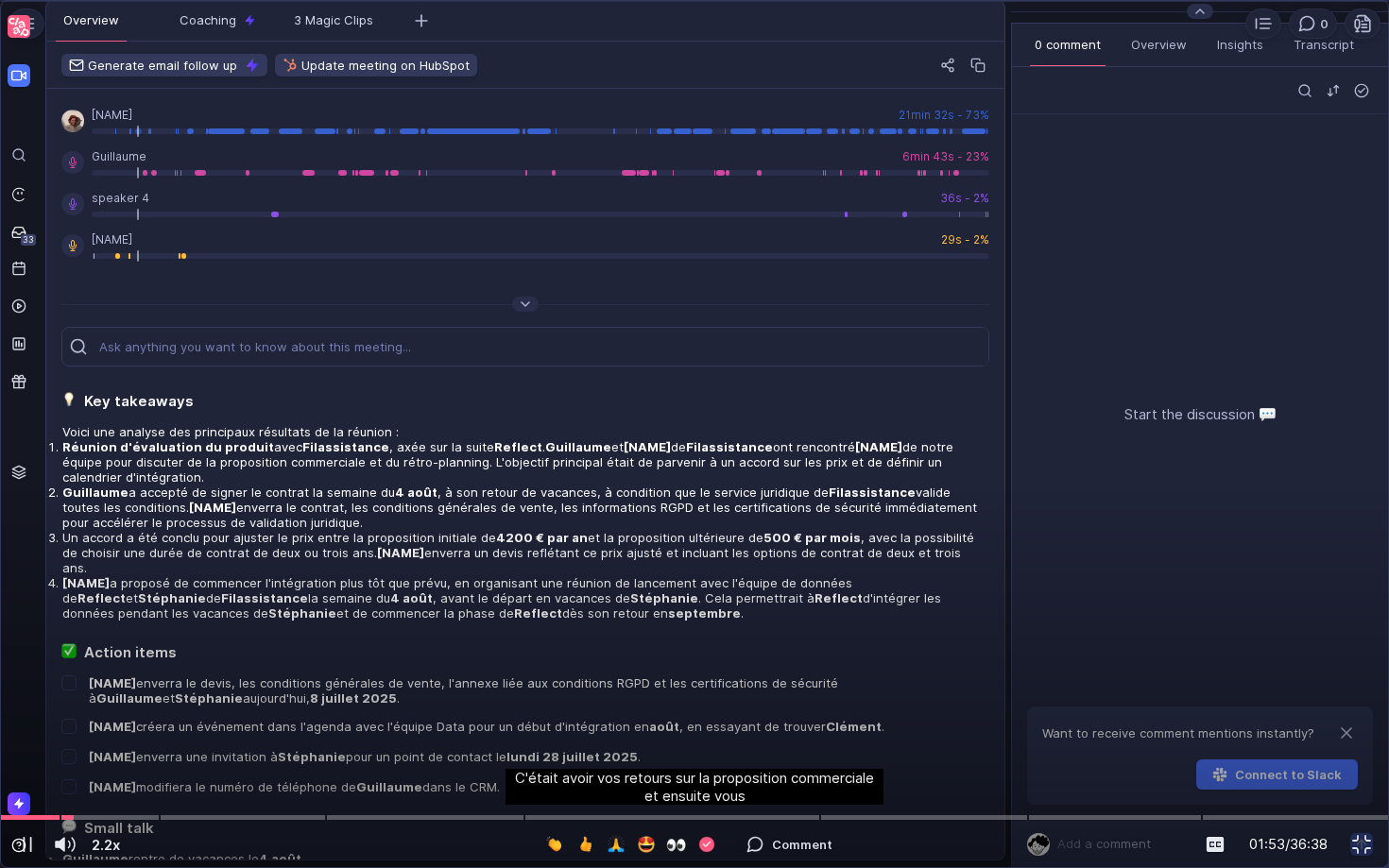 click on "Initial Price Proposal Review 0 Loading... C'était avoir vos retours sur la
proposition commerciale et ensuite vous 2.2x 2.2x Comment 01:53  /  36:38" at bounding box center [694, 434] 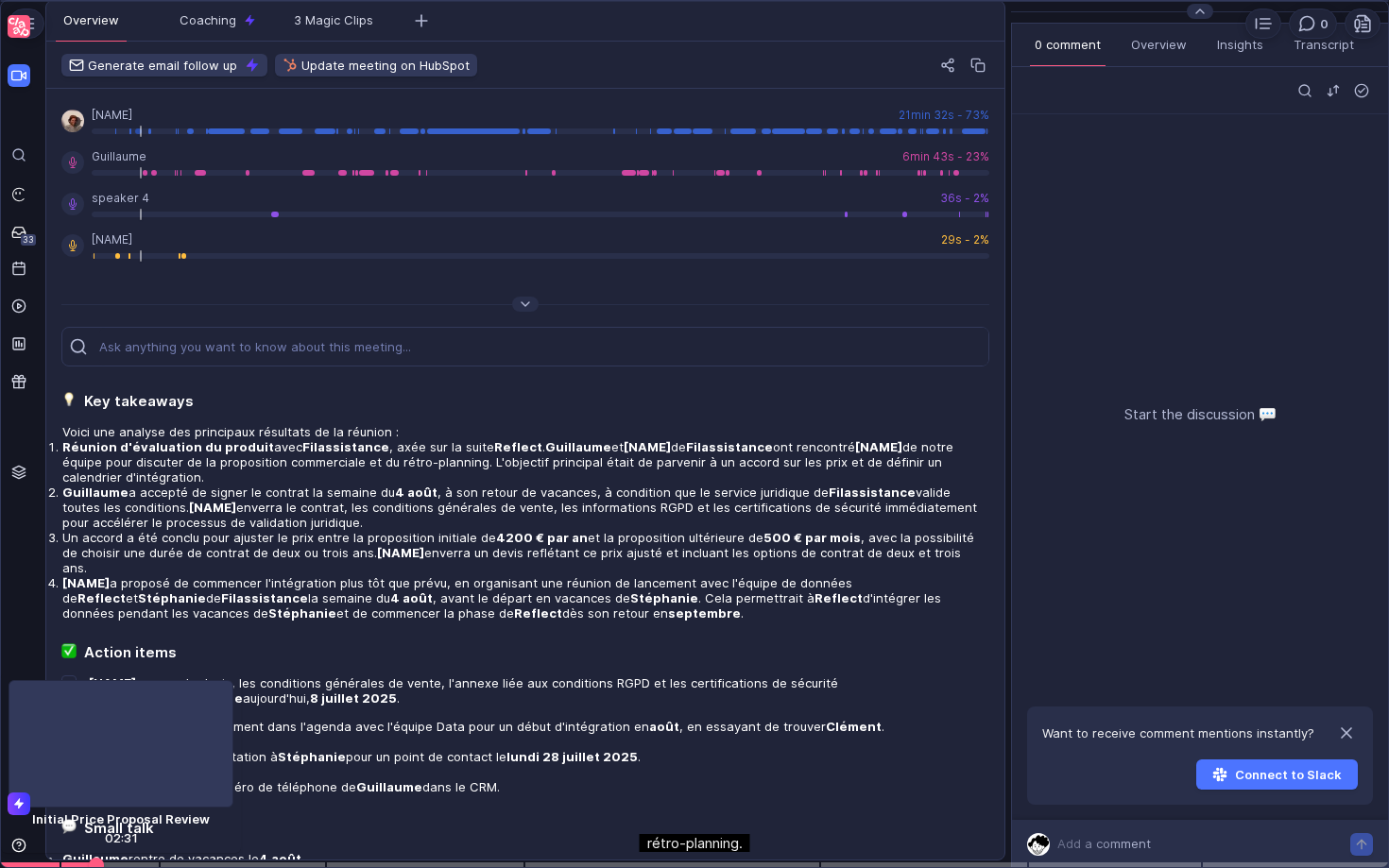 click on "Initial Price Proposal Review 0 Loading... rétro-planning. 2.2x 2.2x Comment 01:59  /  36:38" at bounding box center (694, 434) 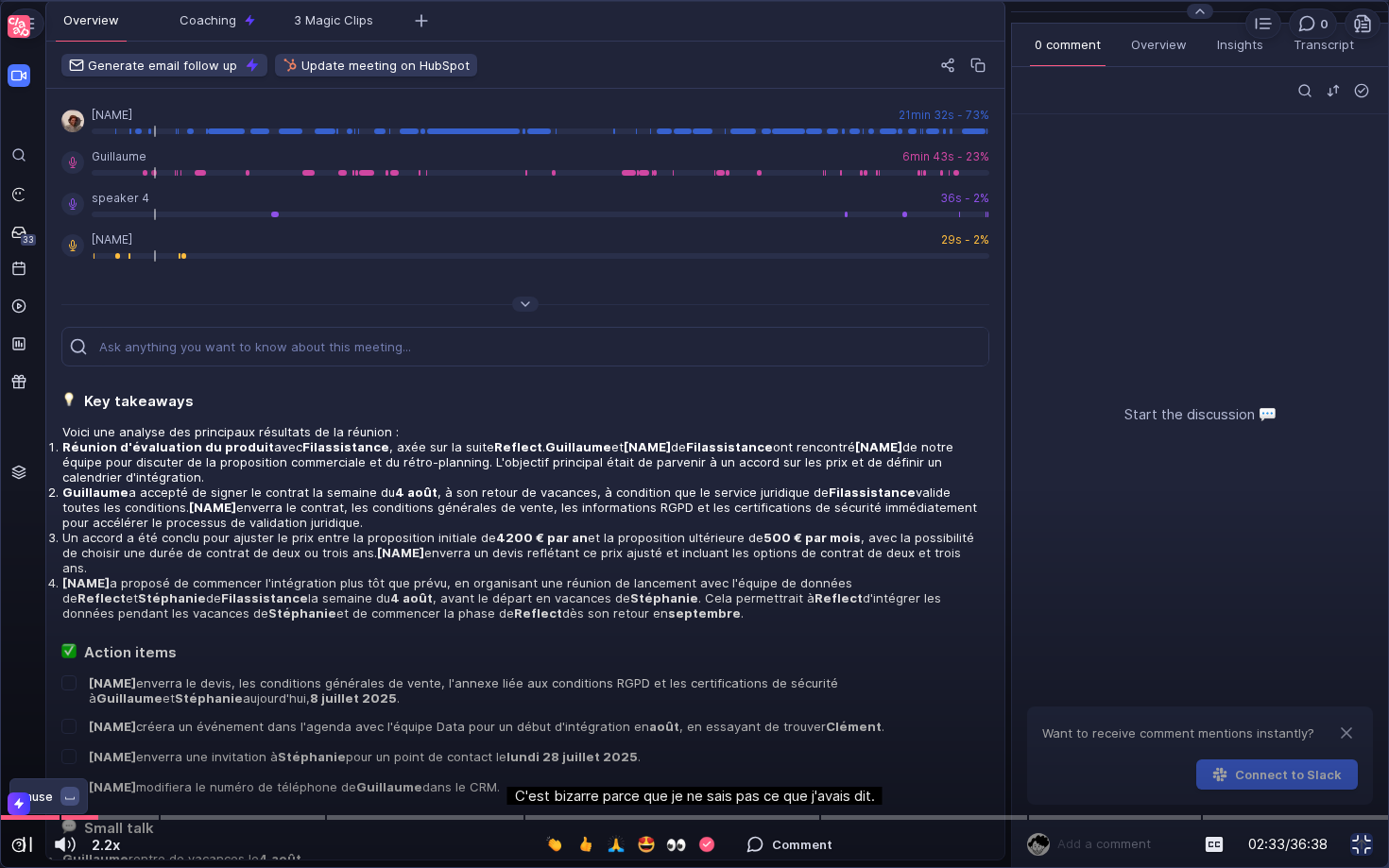click at bounding box center [27, 844] 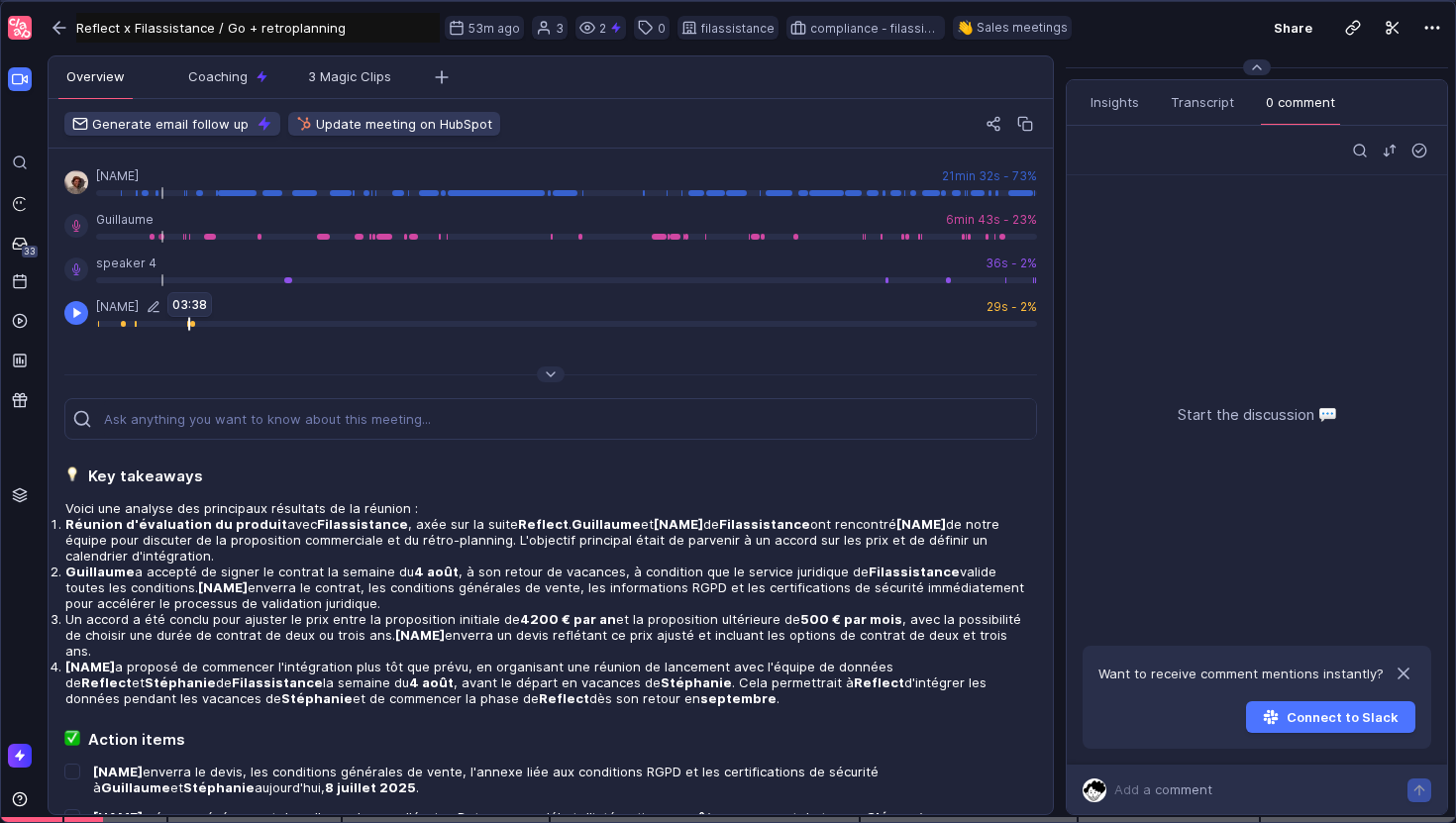 click at bounding box center [567, 324] 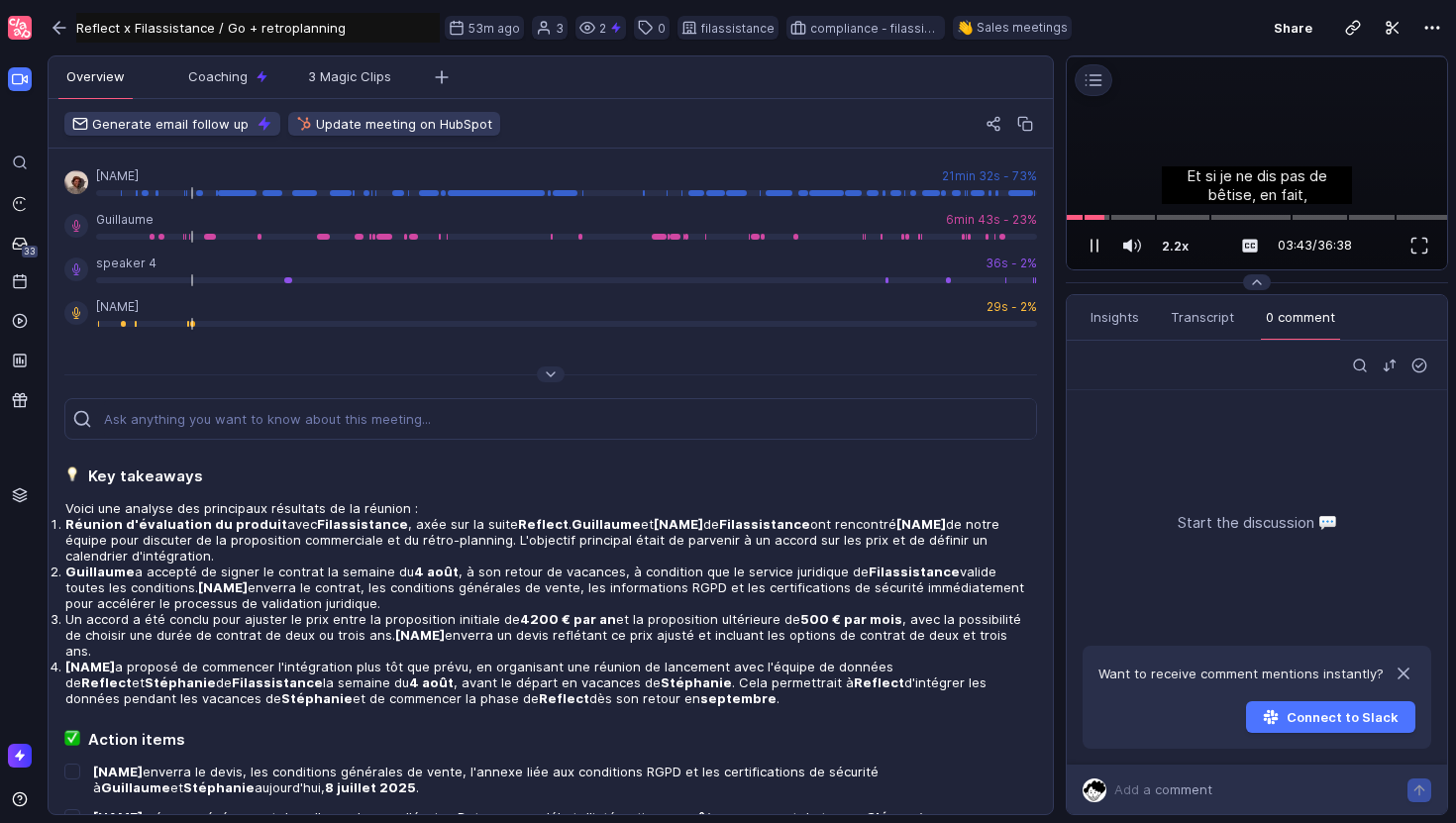click at bounding box center (1094, 246) 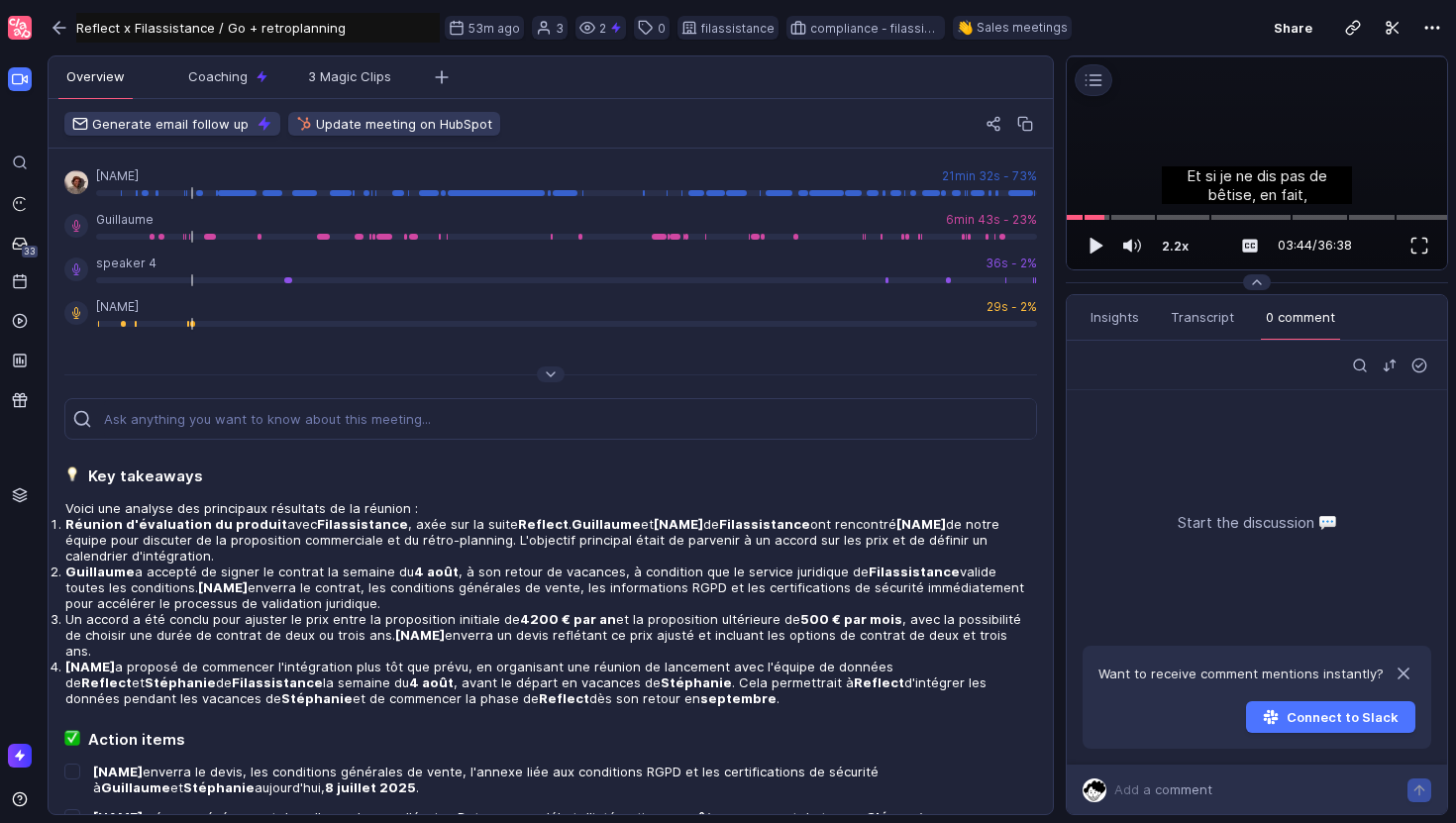 click at bounding box center [1419, 246] 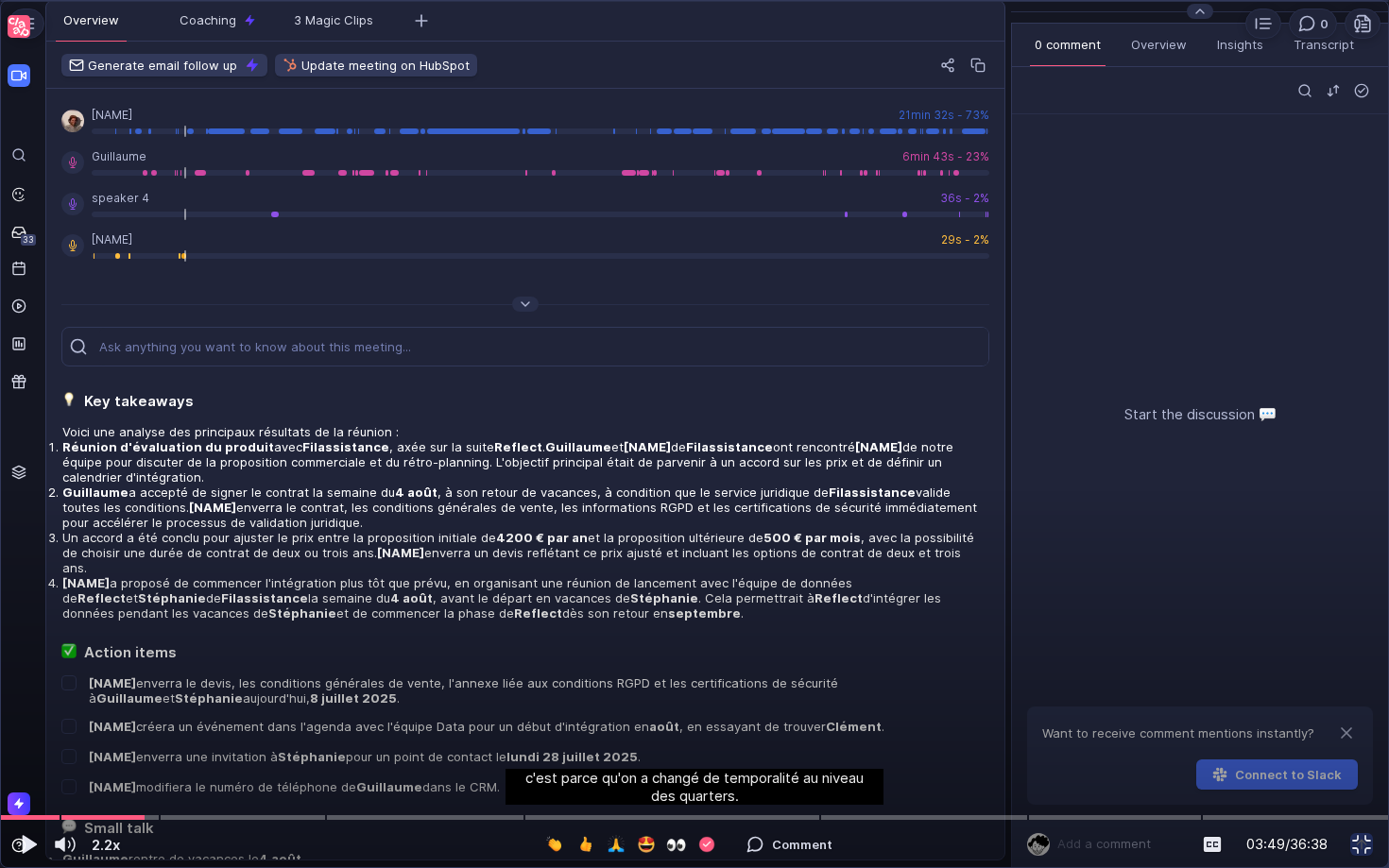 click at bounding box center (694, 44) 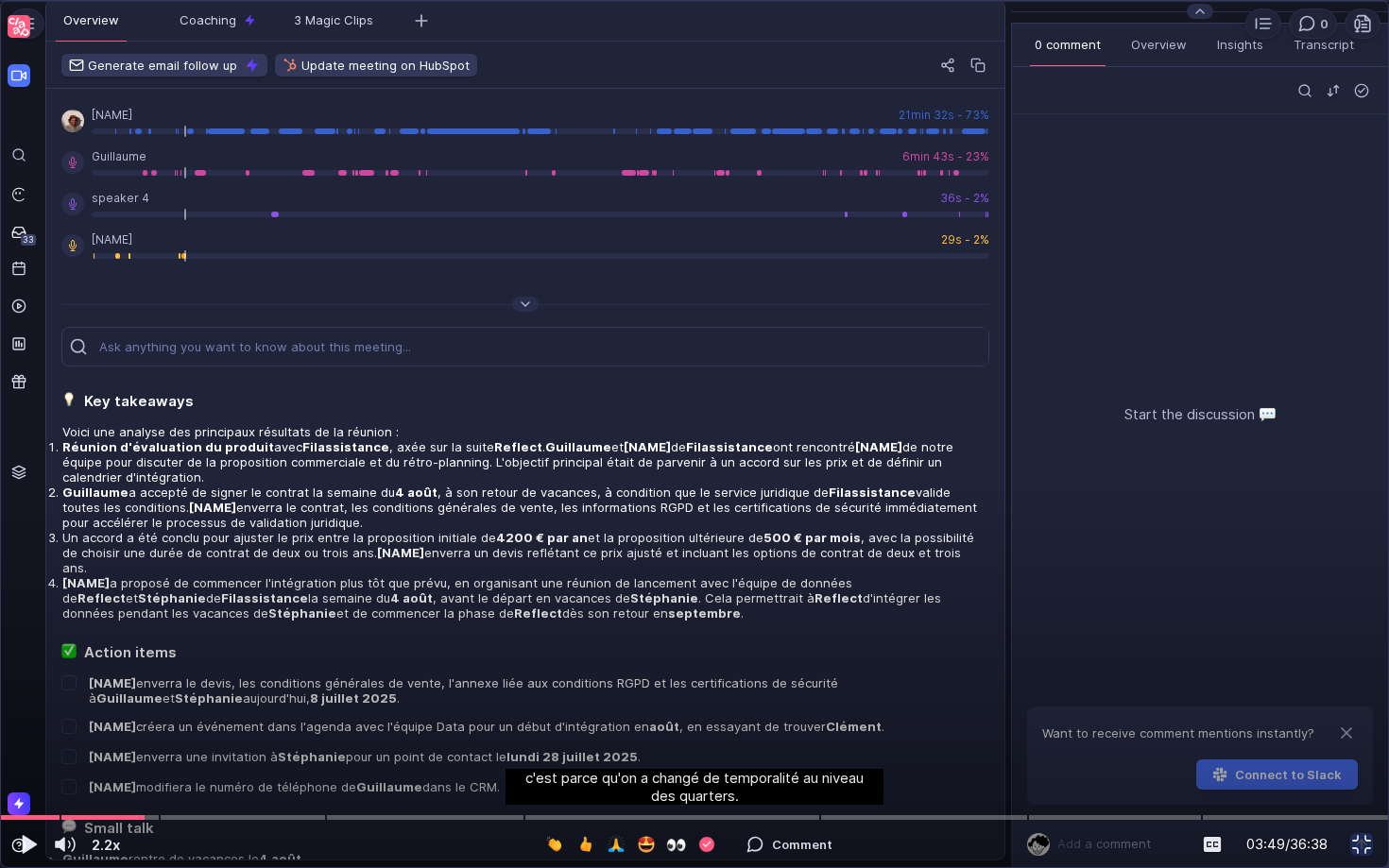 click at bounding box center (694, 44) 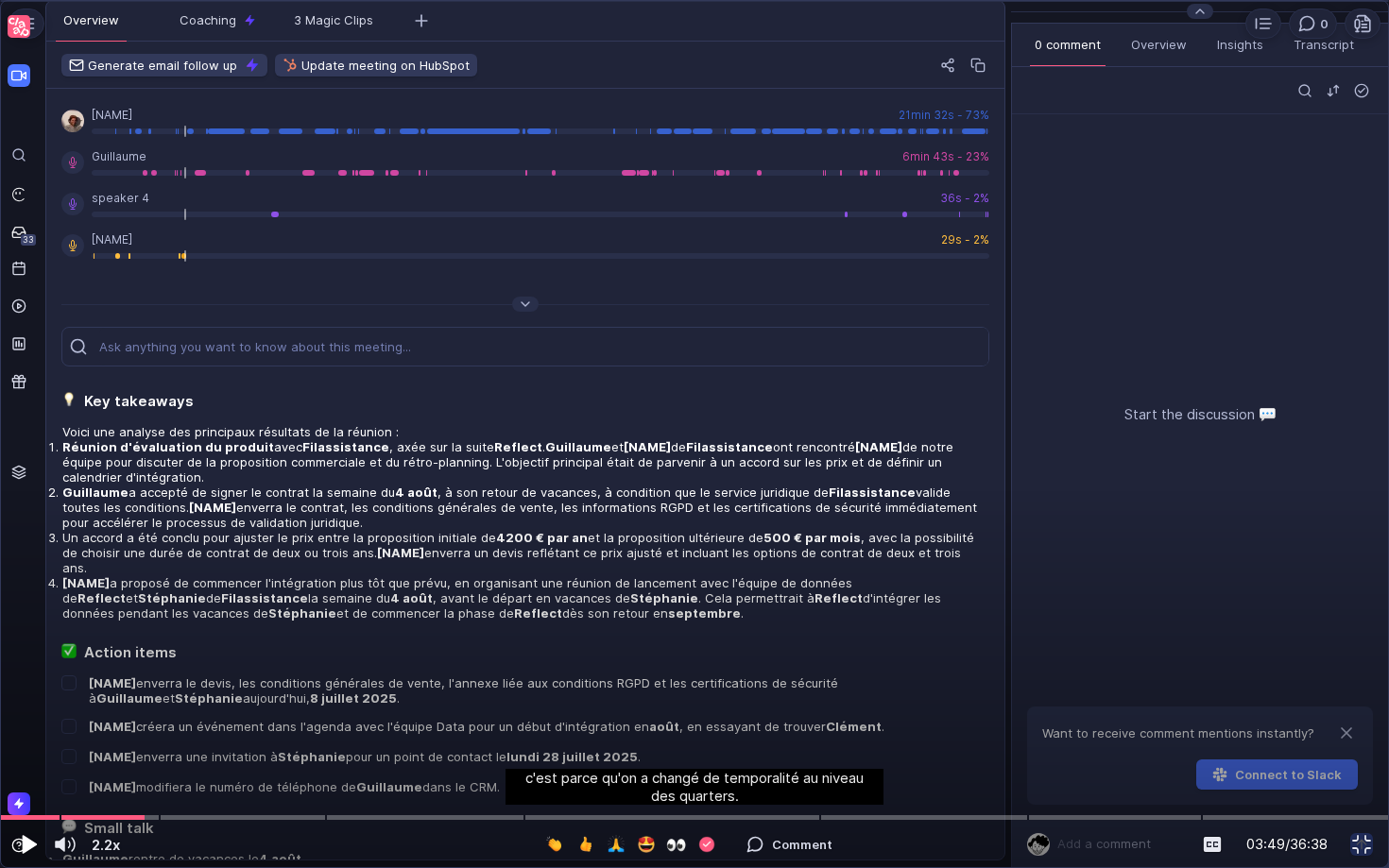 click at bounding box center (29, 844) 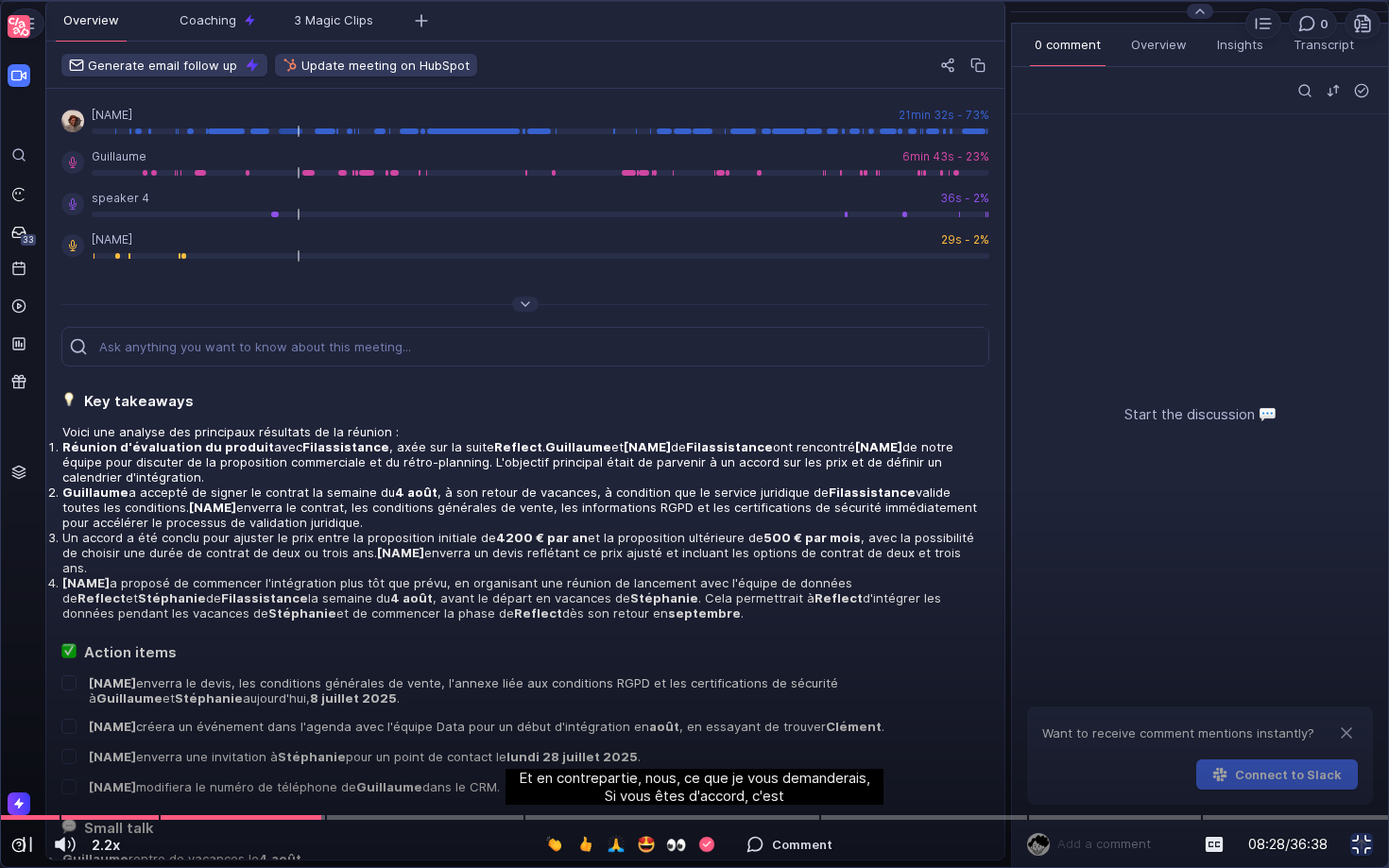 click at bounding box center (1362, 844) 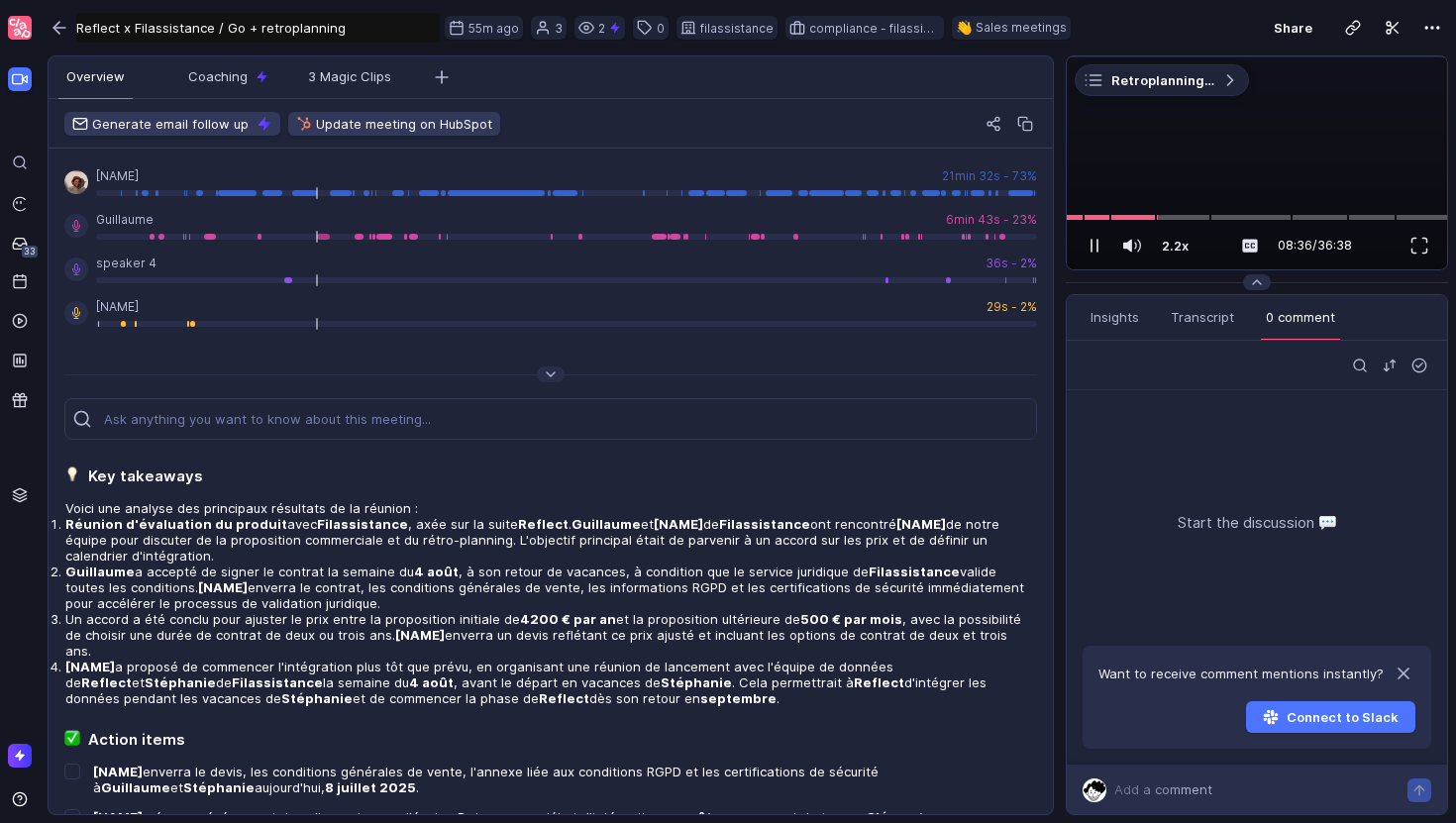 click at bounding box center (1094, 246) 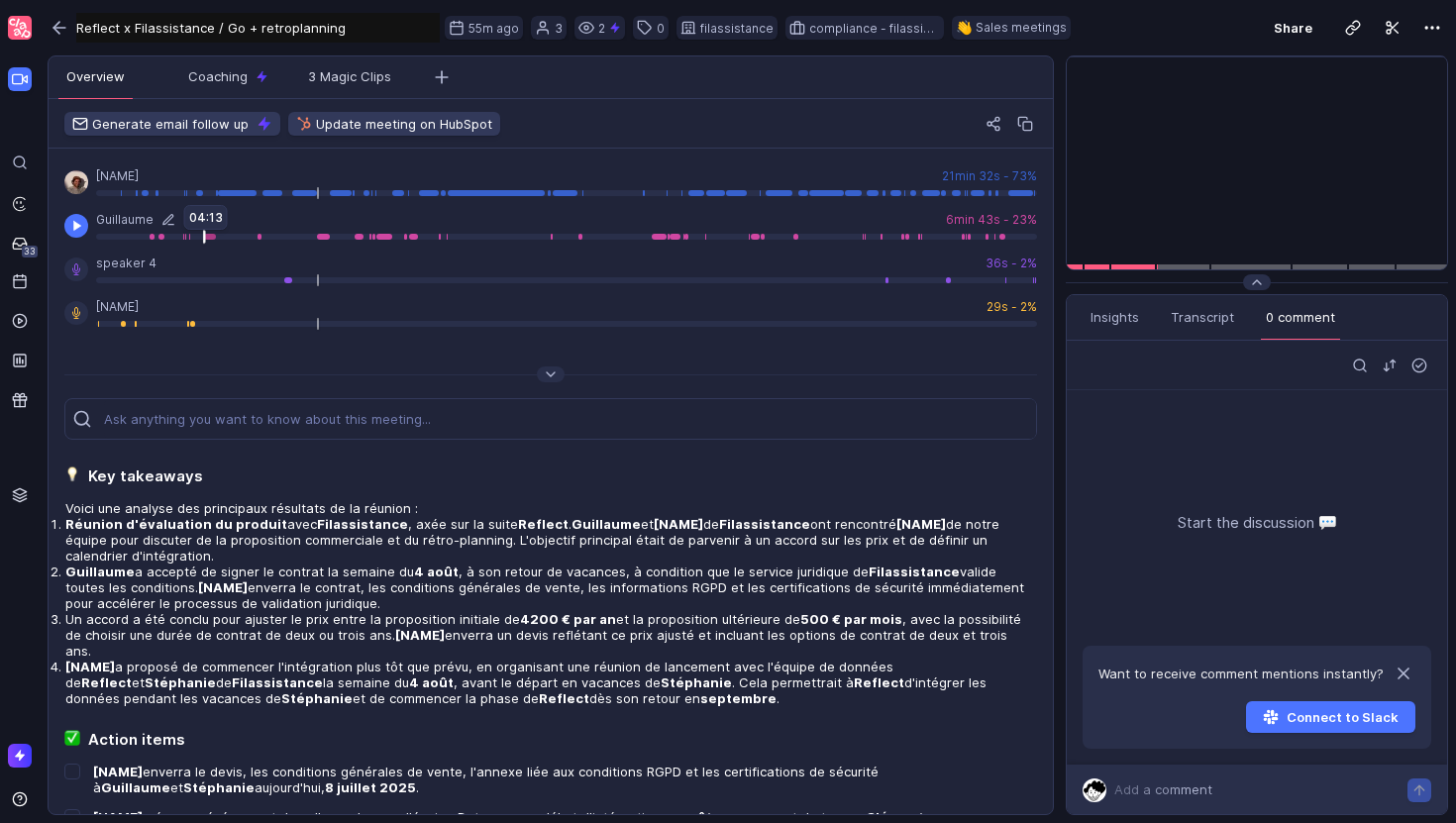 click at bounding box center [567, 193] 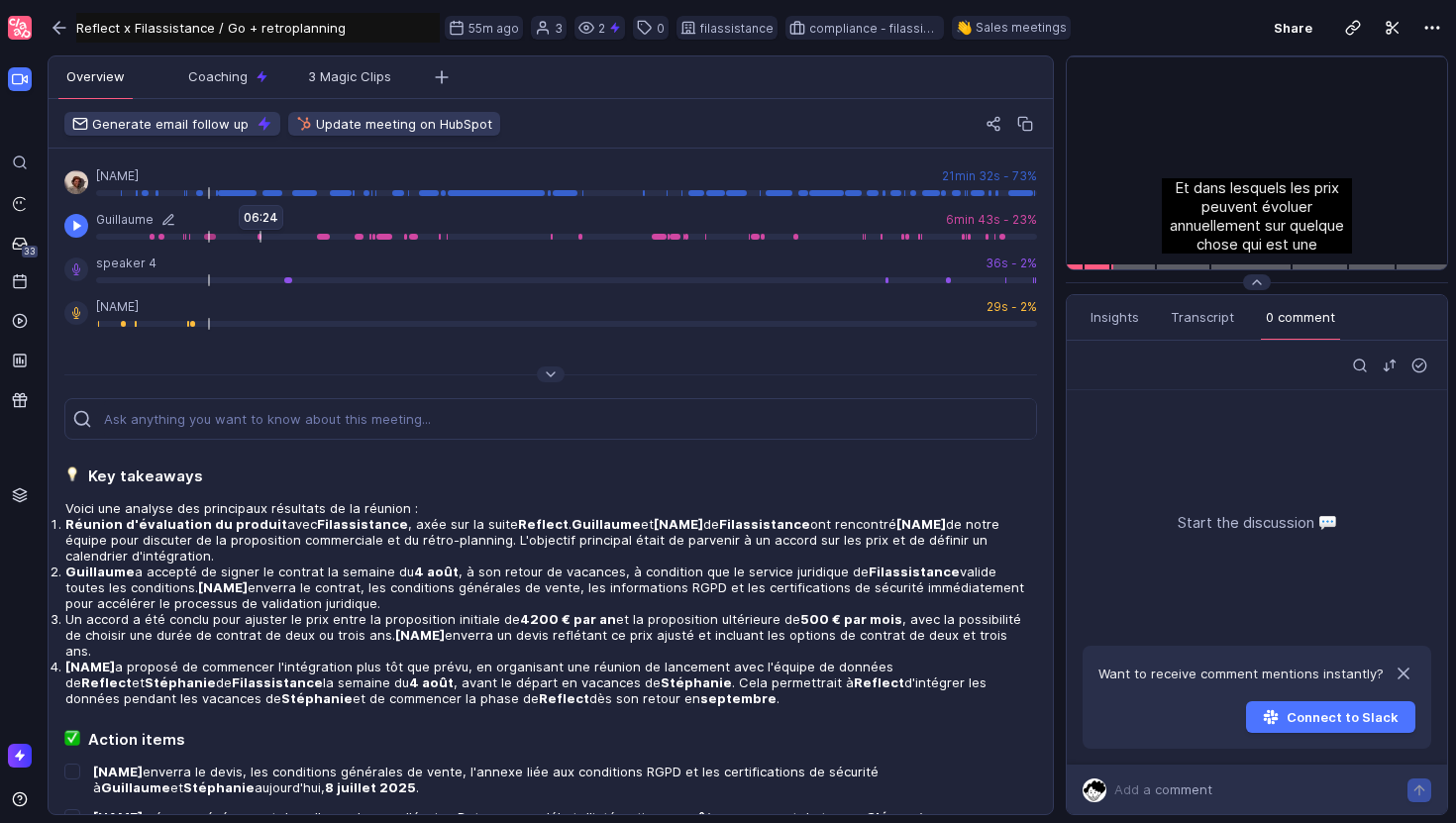 click at bounding box center [567, 237] 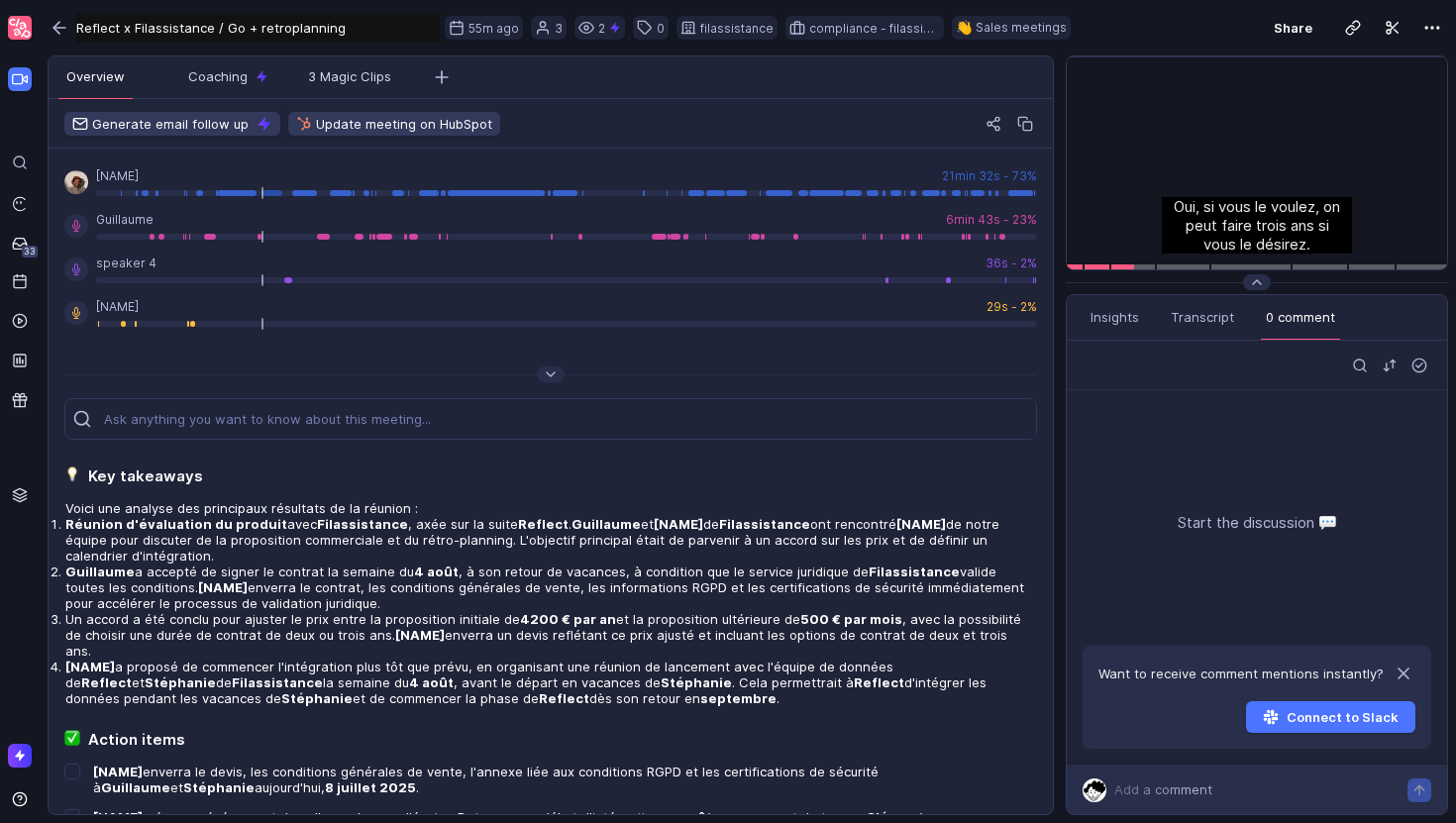 click on "[NAME] [NAME] 21min 32s - 73% [NAME] 6min 43s - 23% speaker 4 36s - 2% [NAME] 29s - 2%" at bounding box center (551, 248) 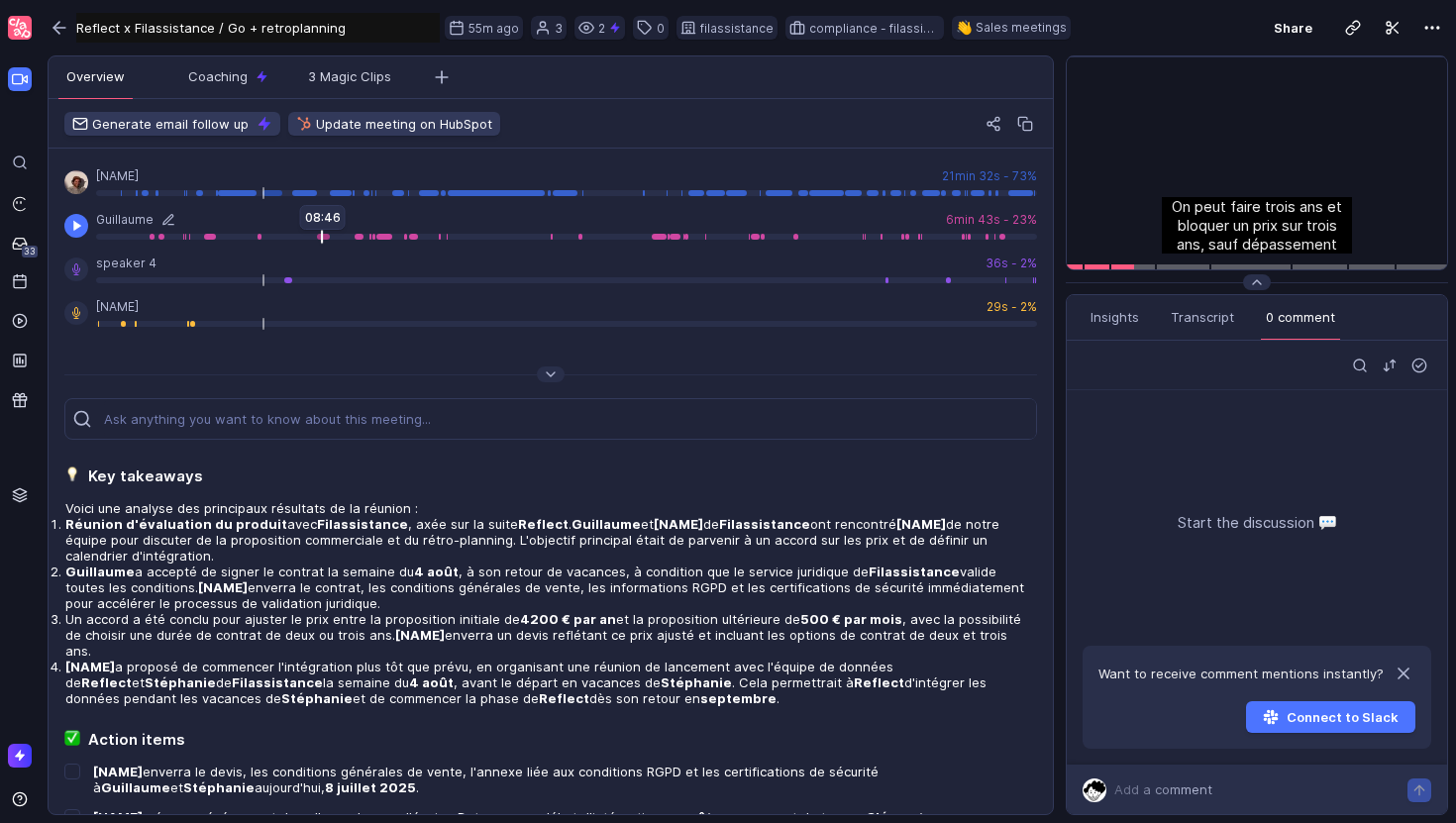 click at bounding box center [567, 237] 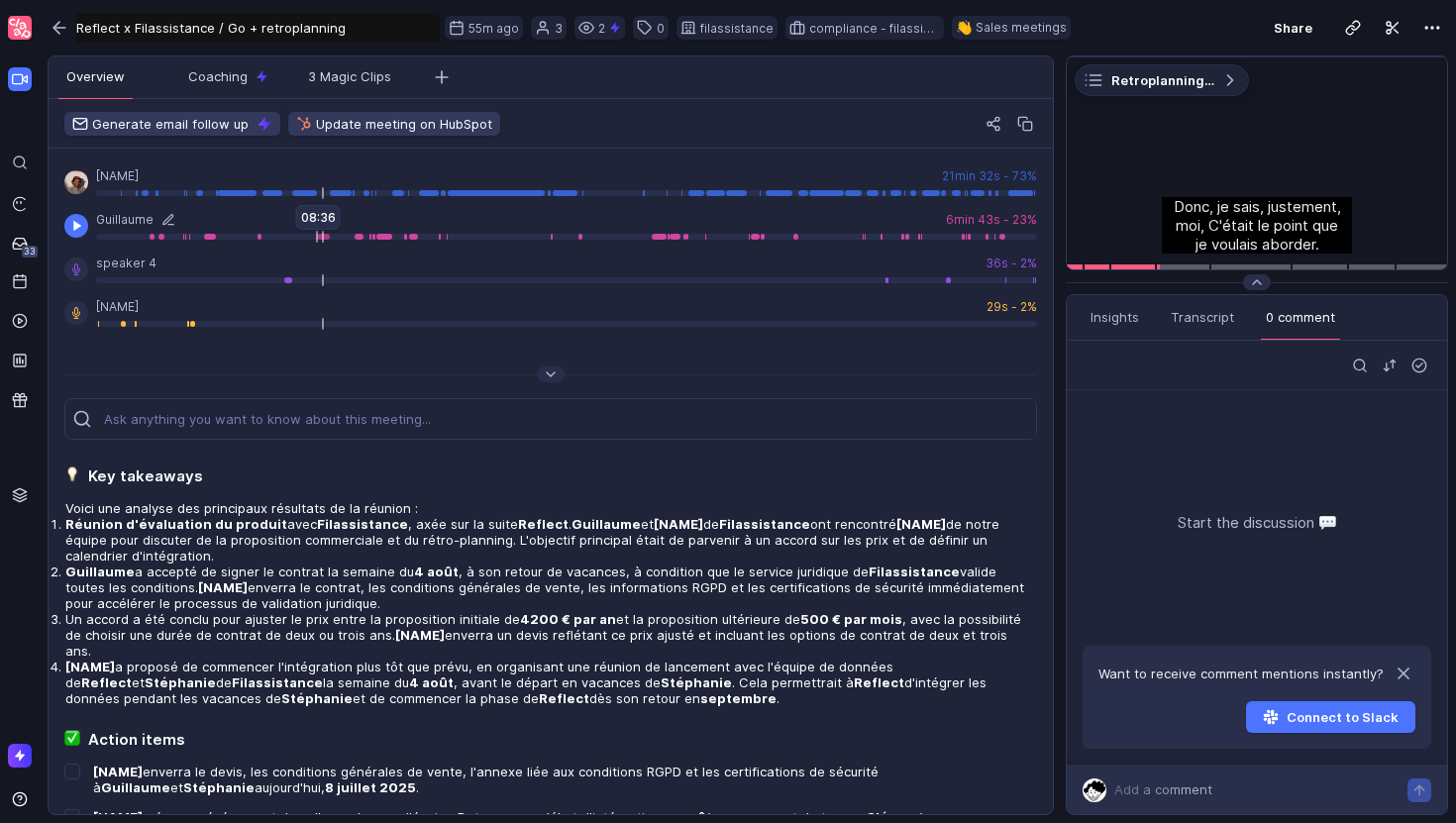 click at bounding box center [567, 237] 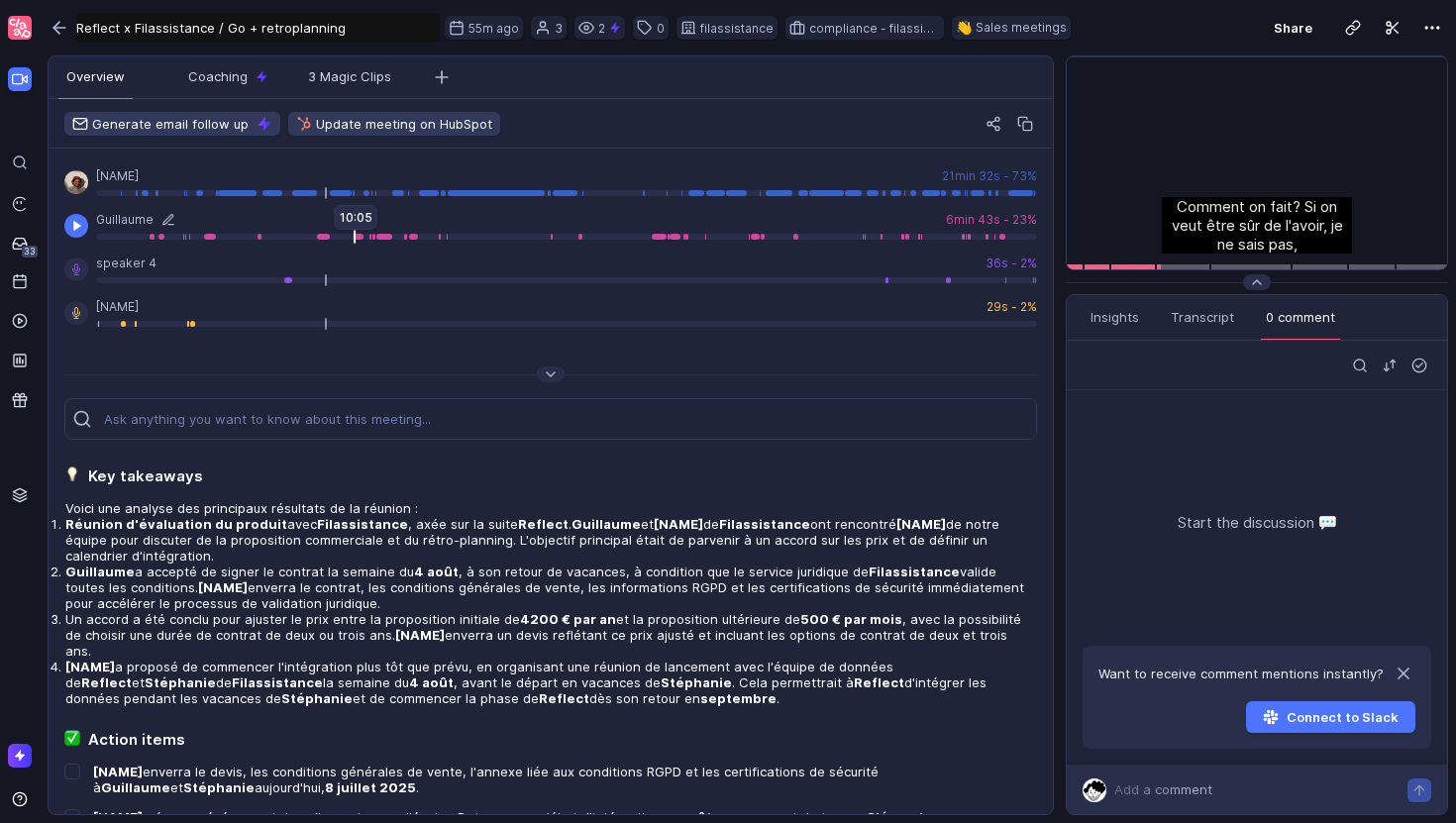 click at bounding box center (567, 237) 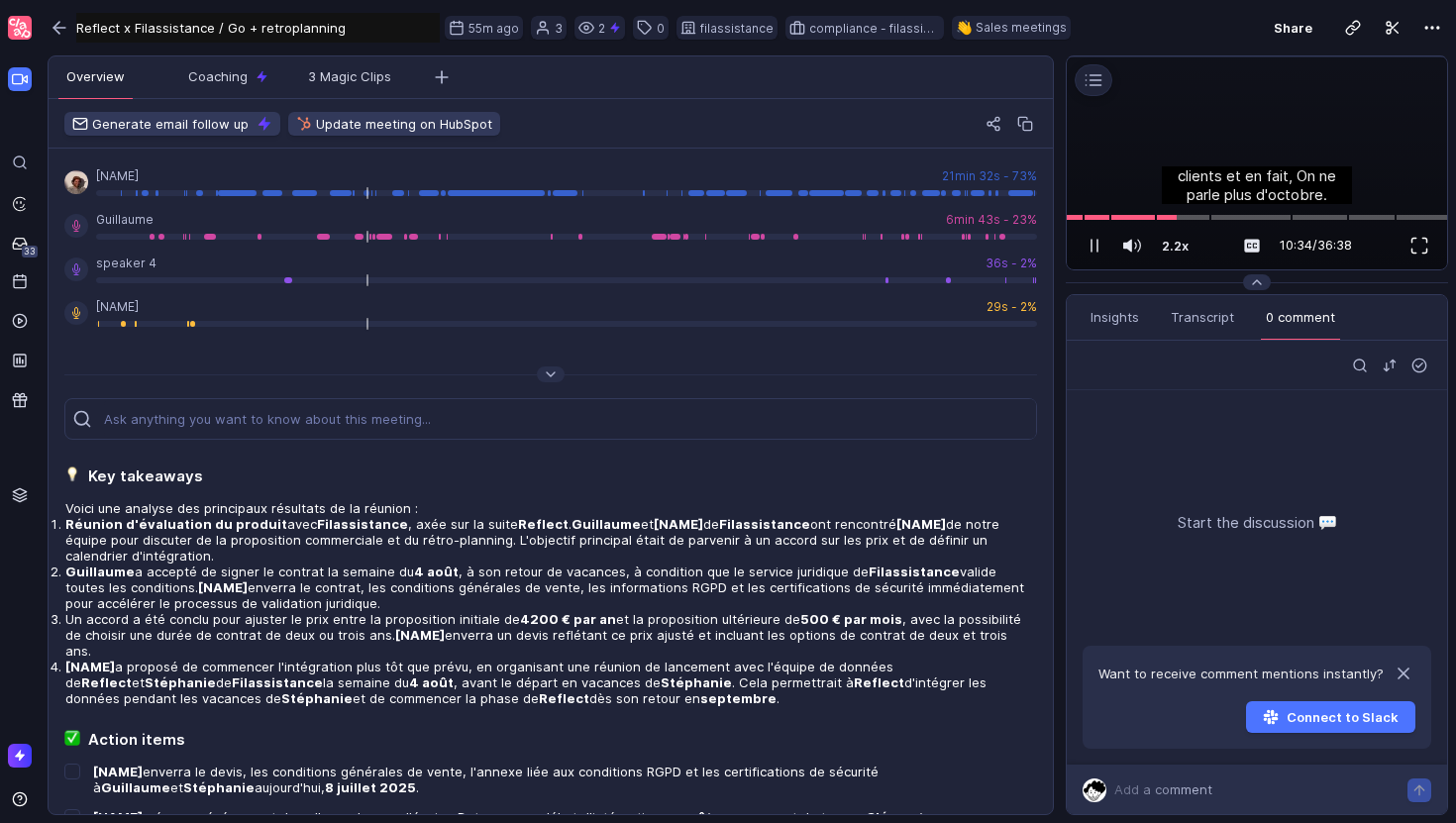 click at bounding box center [1419, 246] 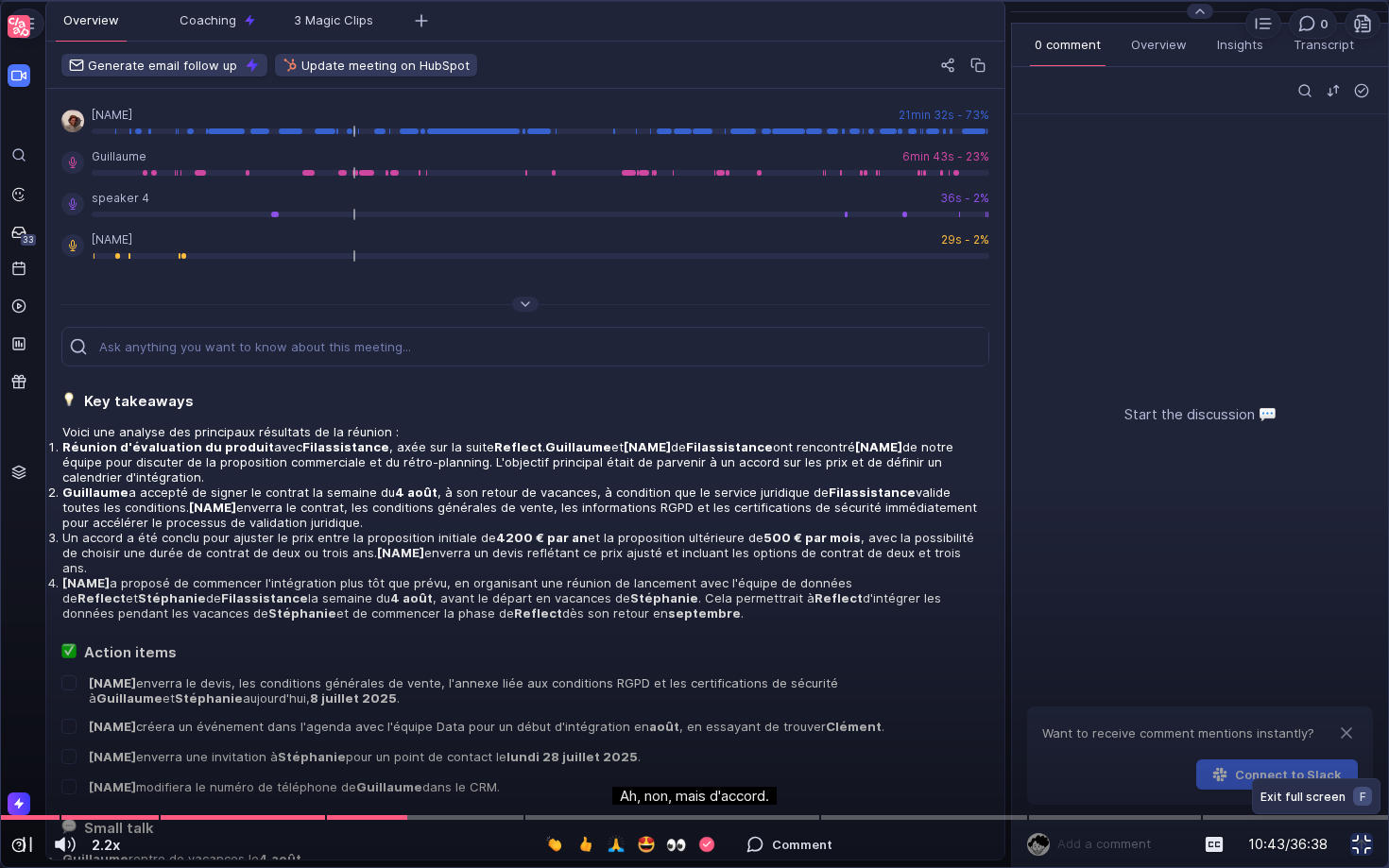 click at bounding box center [1362, 844] 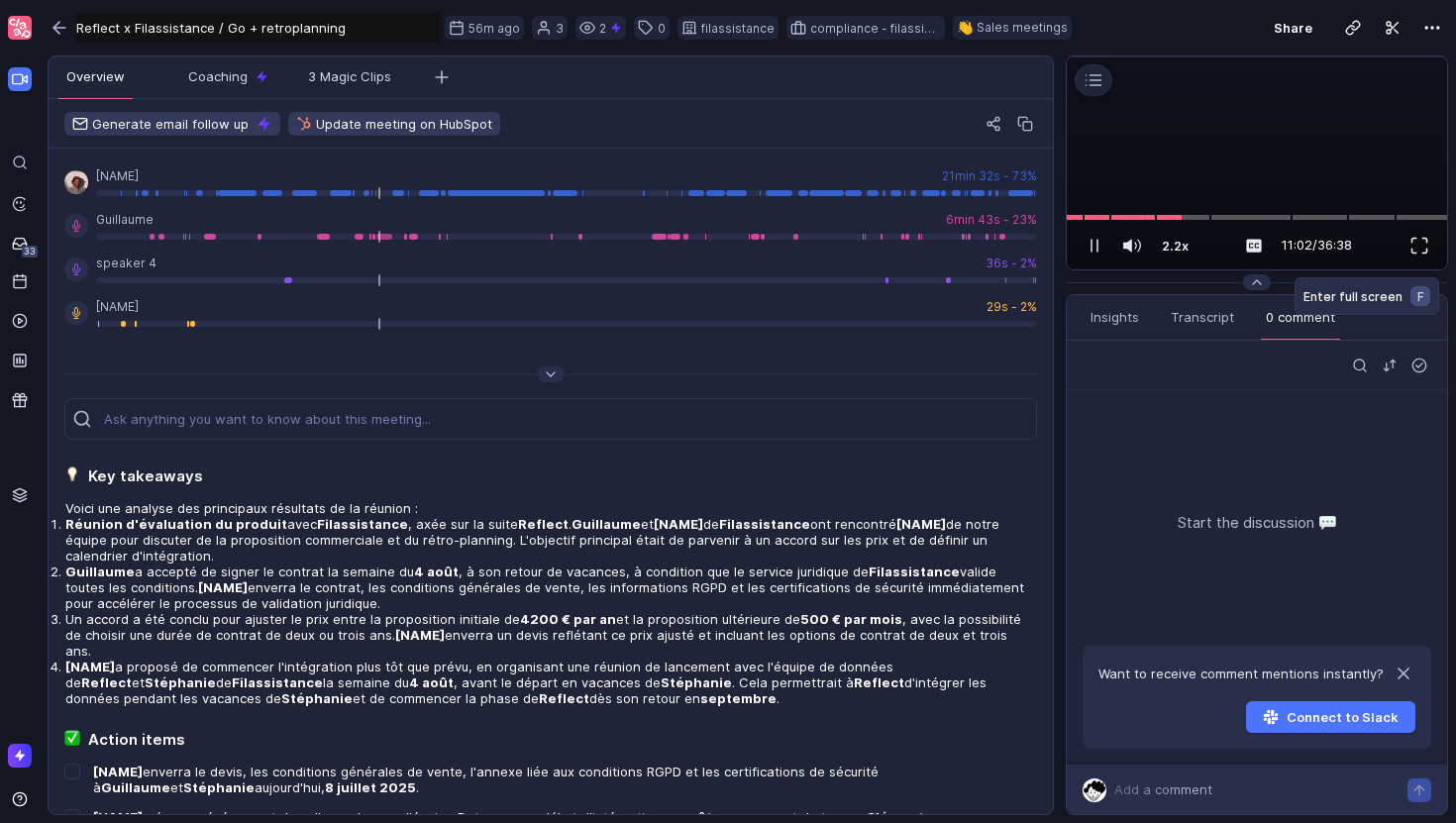 click at bounding box center [1419, 246] 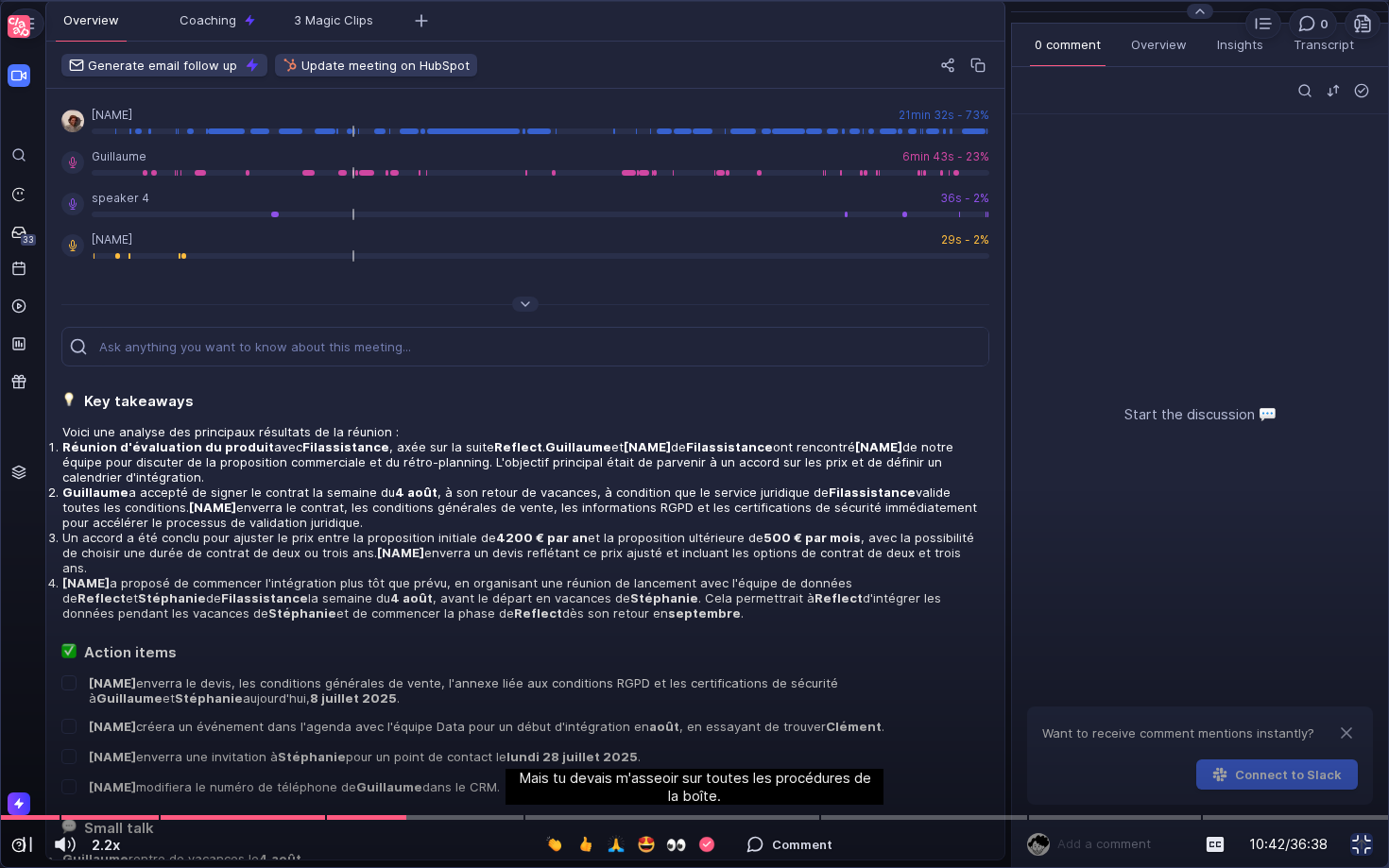 click at bounding box center [694, 44] 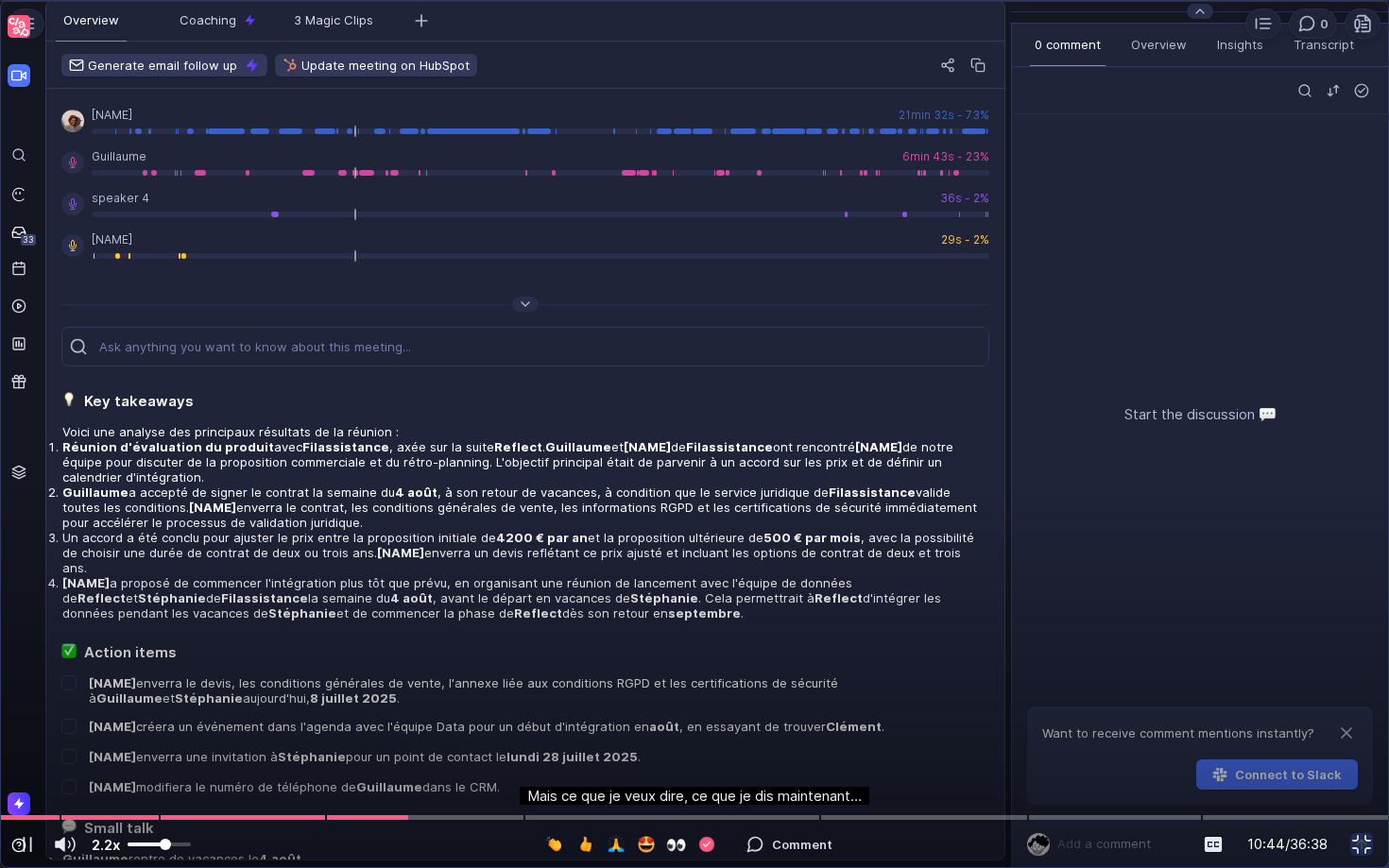 click on "2.2x" at bounding box center (106, 844) 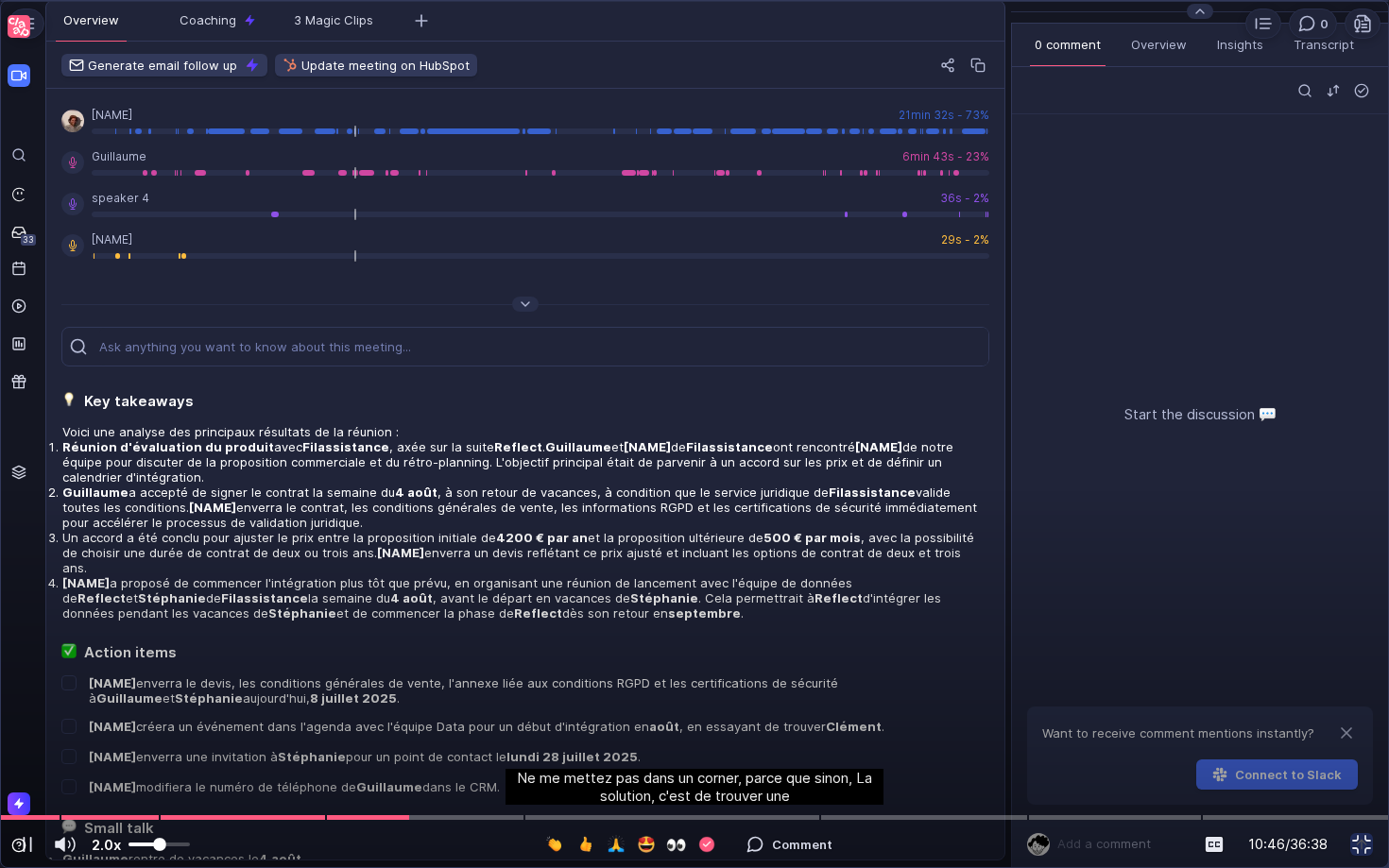 click at bounding box center (159, 844) 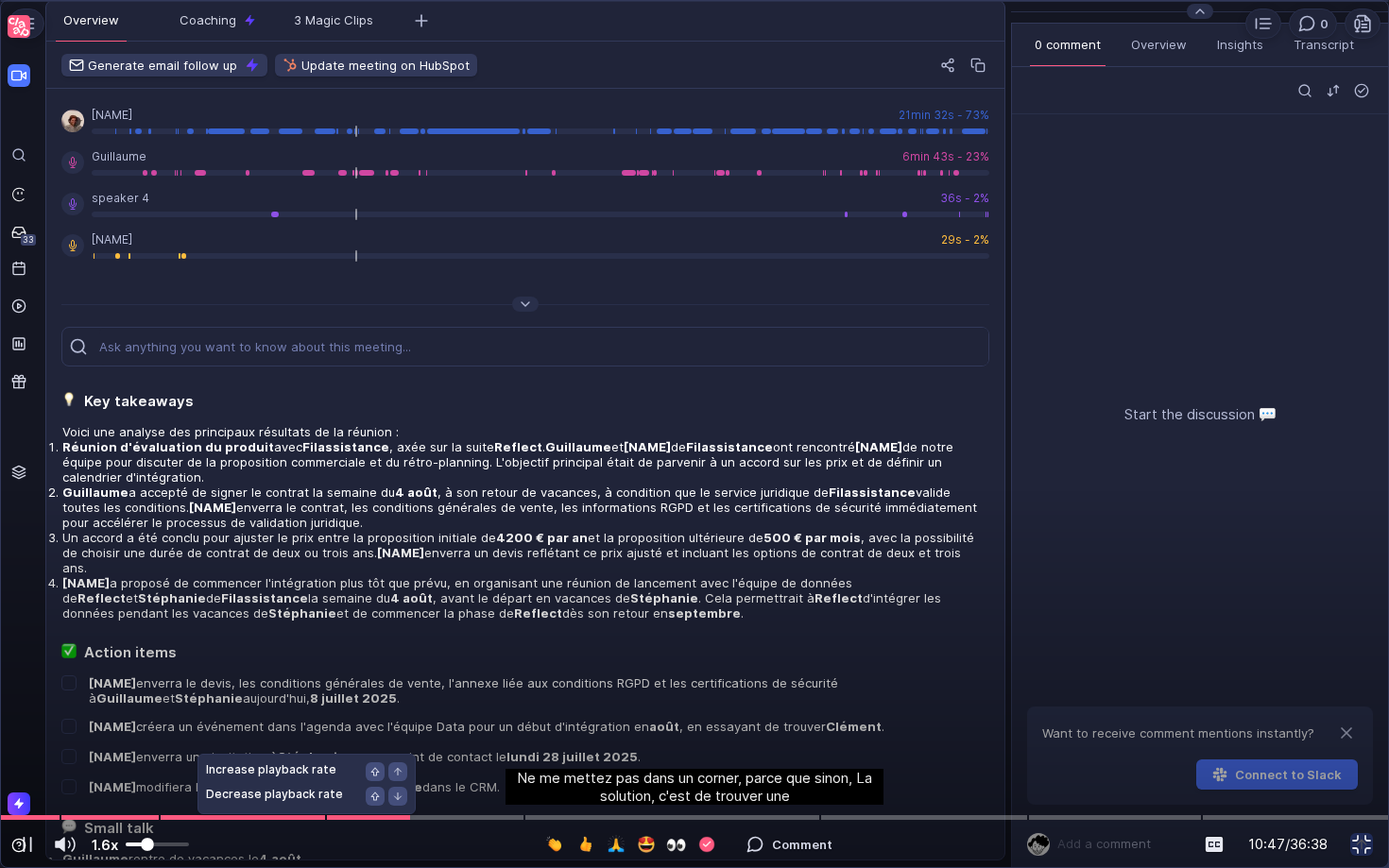 click at bounding box center (157, 844) 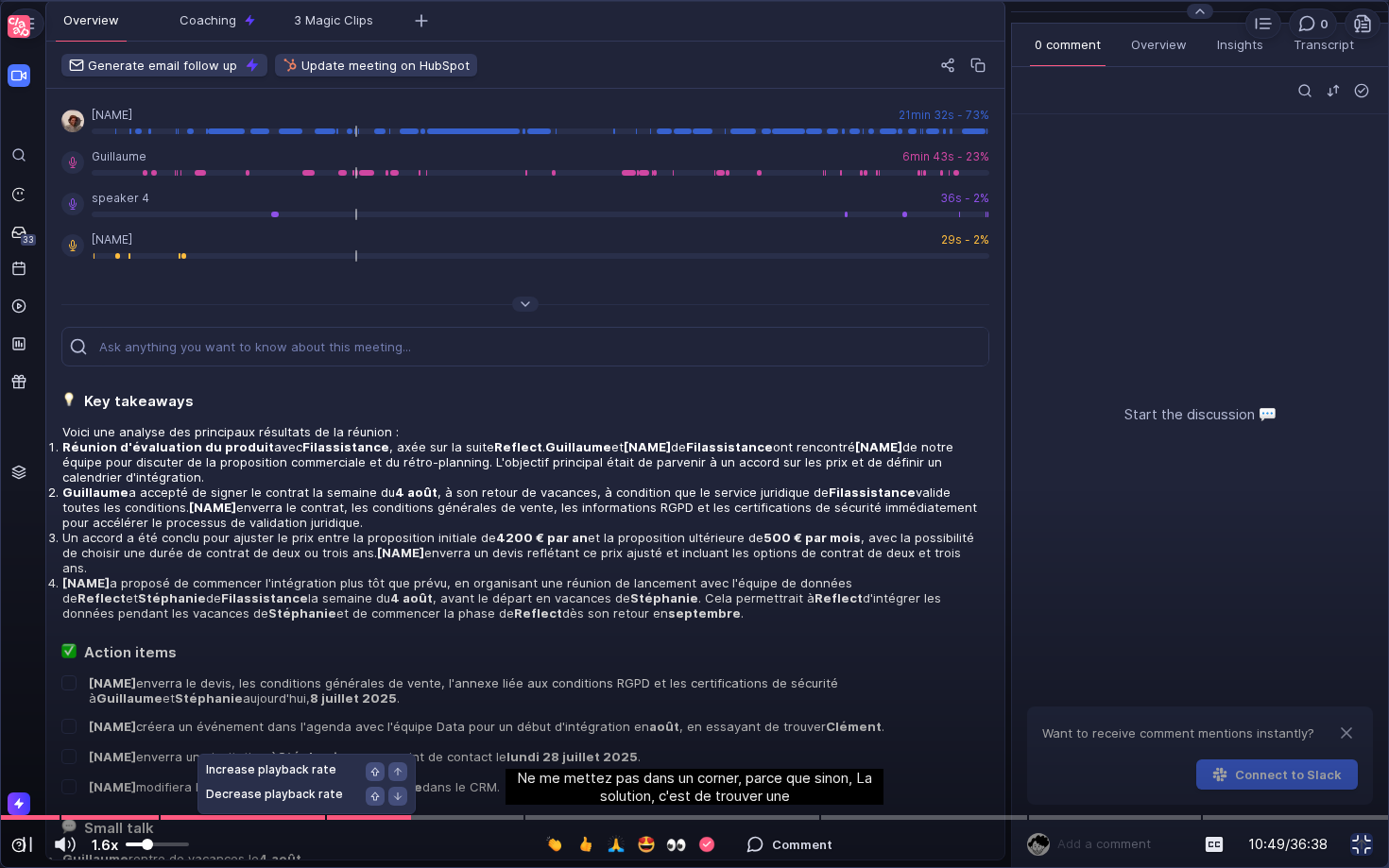 click at bounding box center [157, 844] 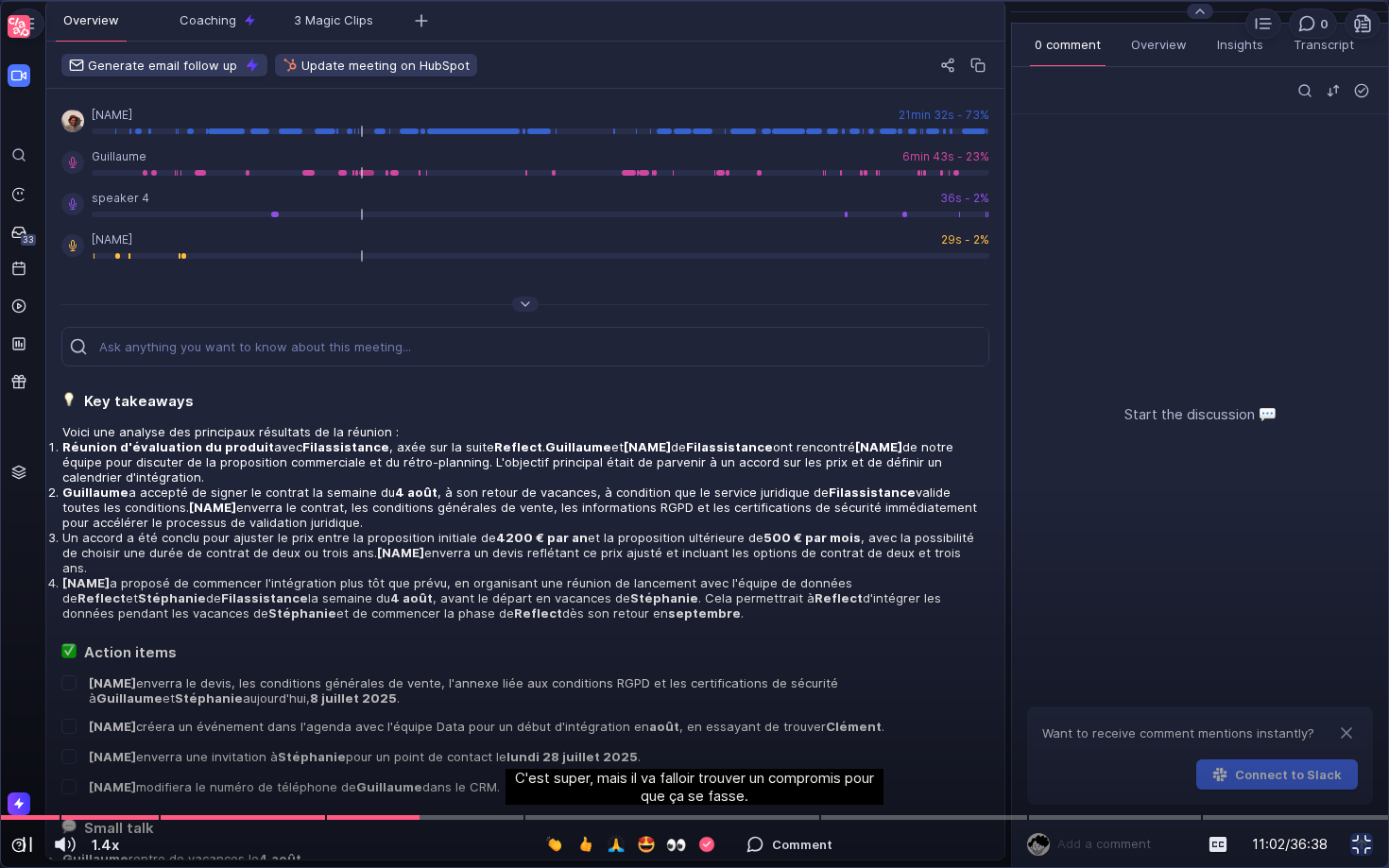 click at bounding box center [27, 844] 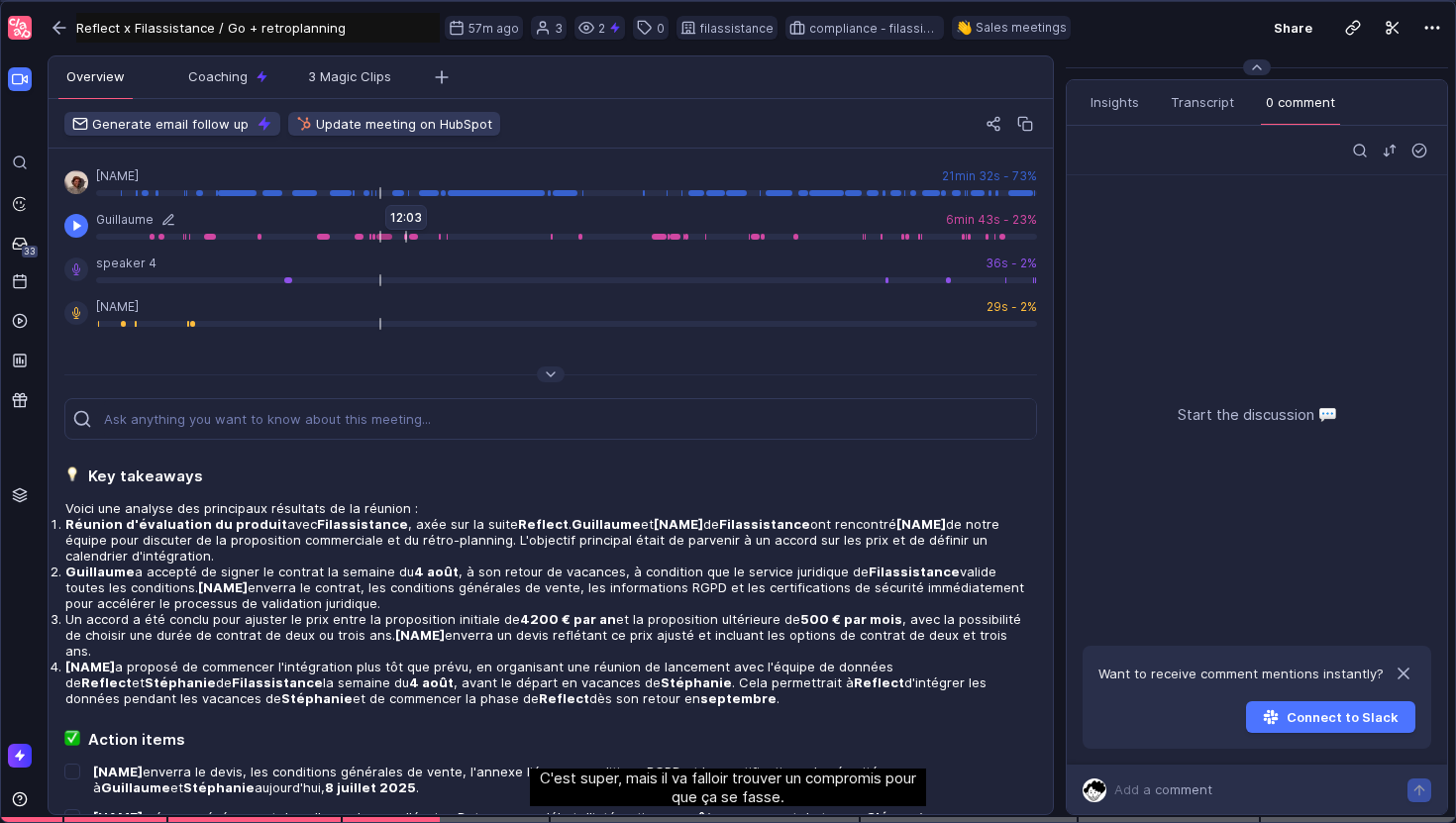 click at bounding box center [567, 237] 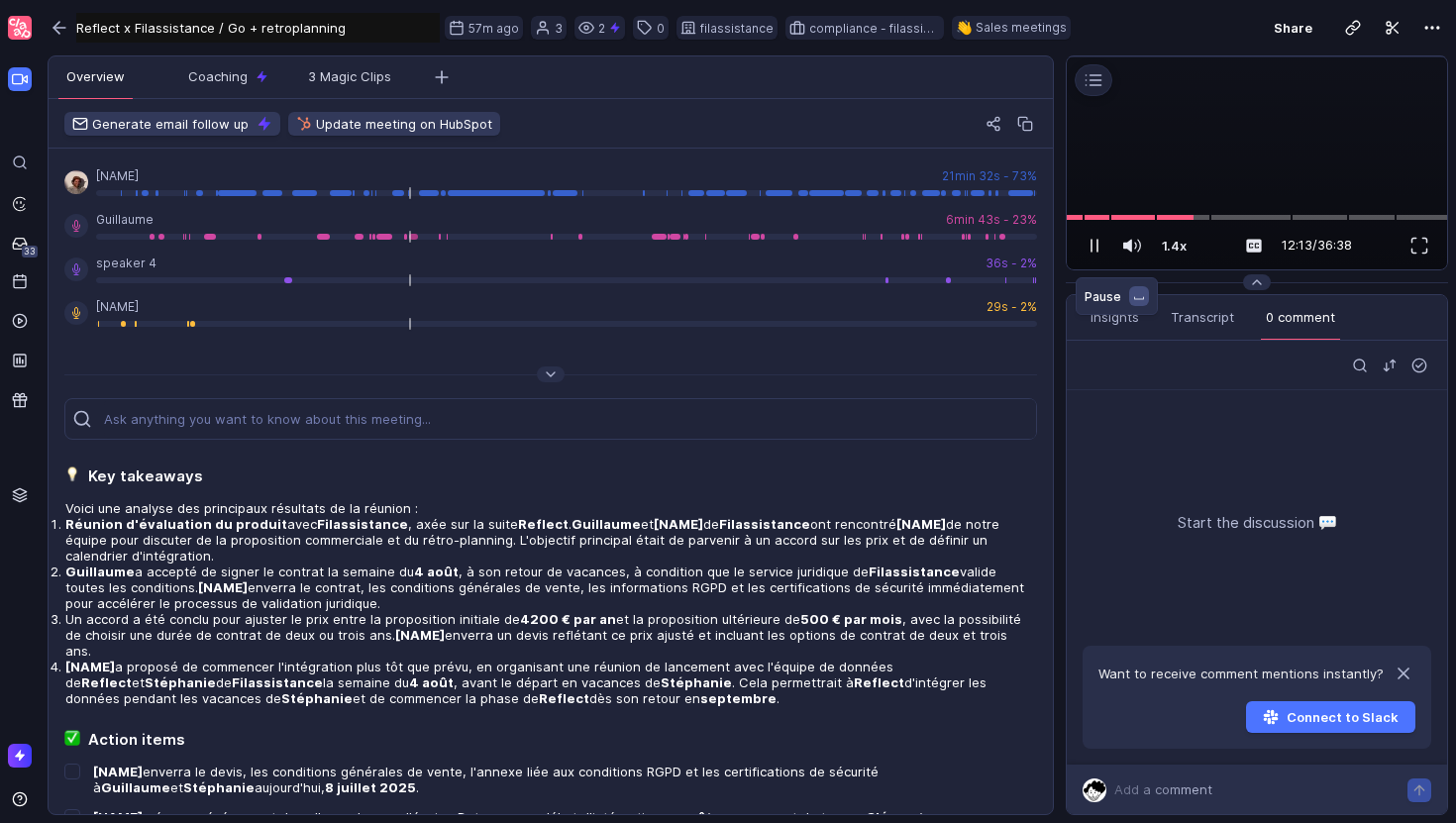 click at bounding box center [1094, 246] 